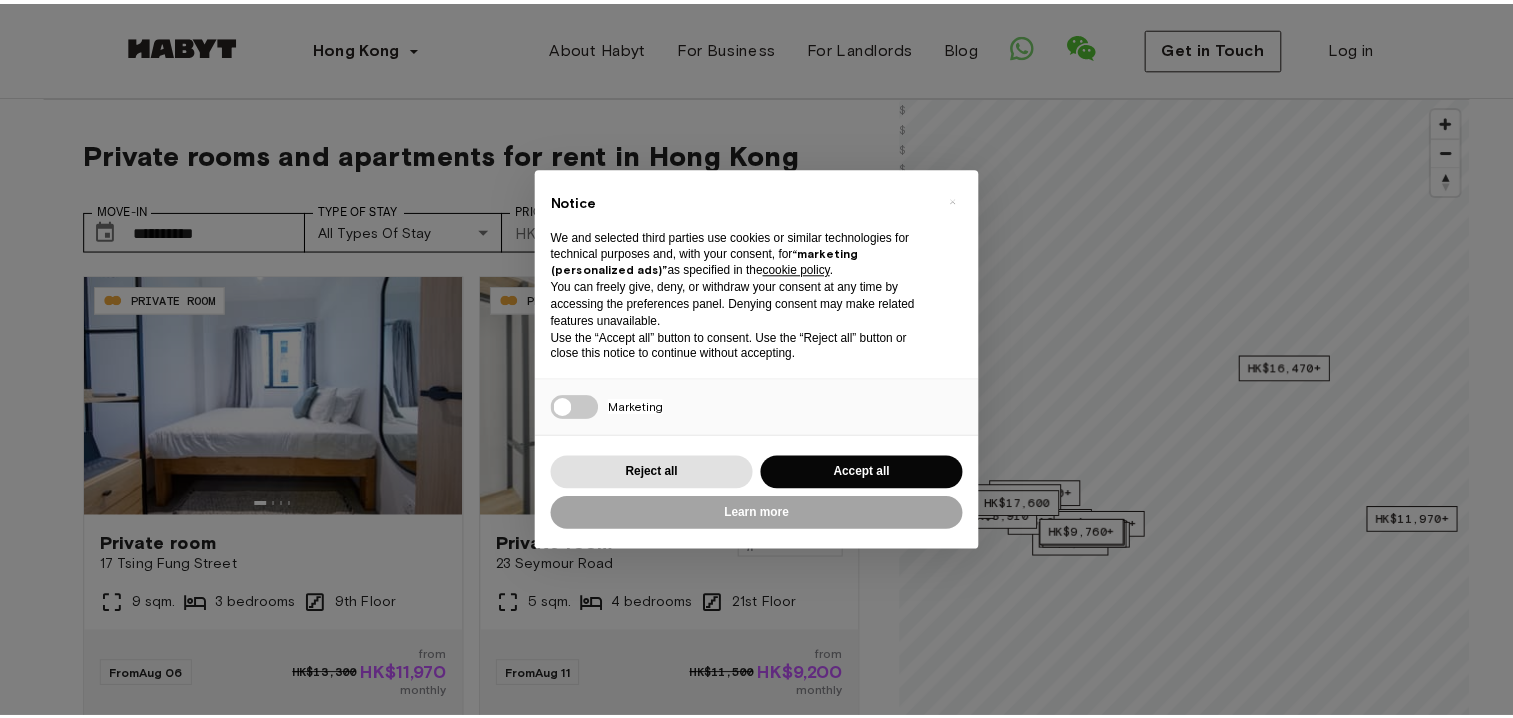 scroll, scrollTop: 0, scrollLeft: 0, axis: both 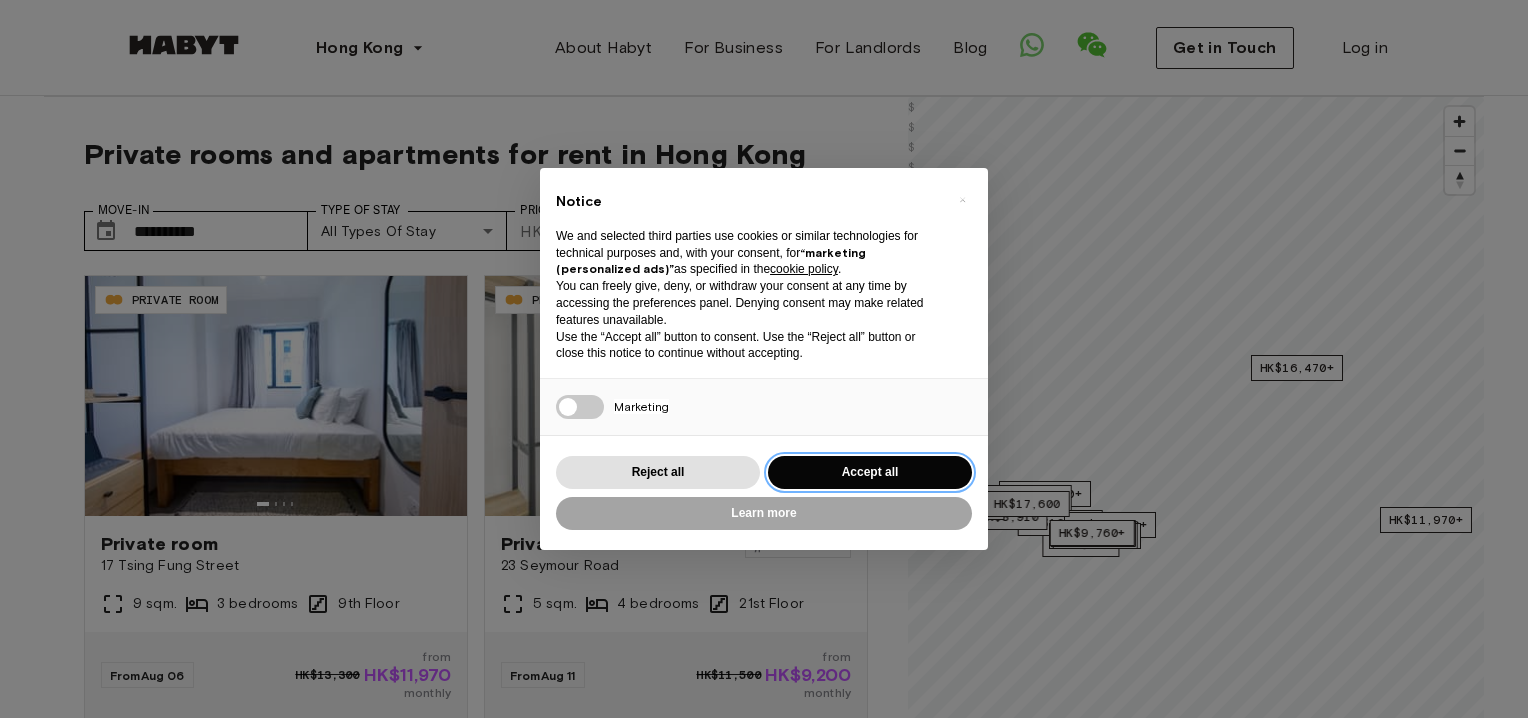 click on "Accept all" at bounding box center [870, 472] 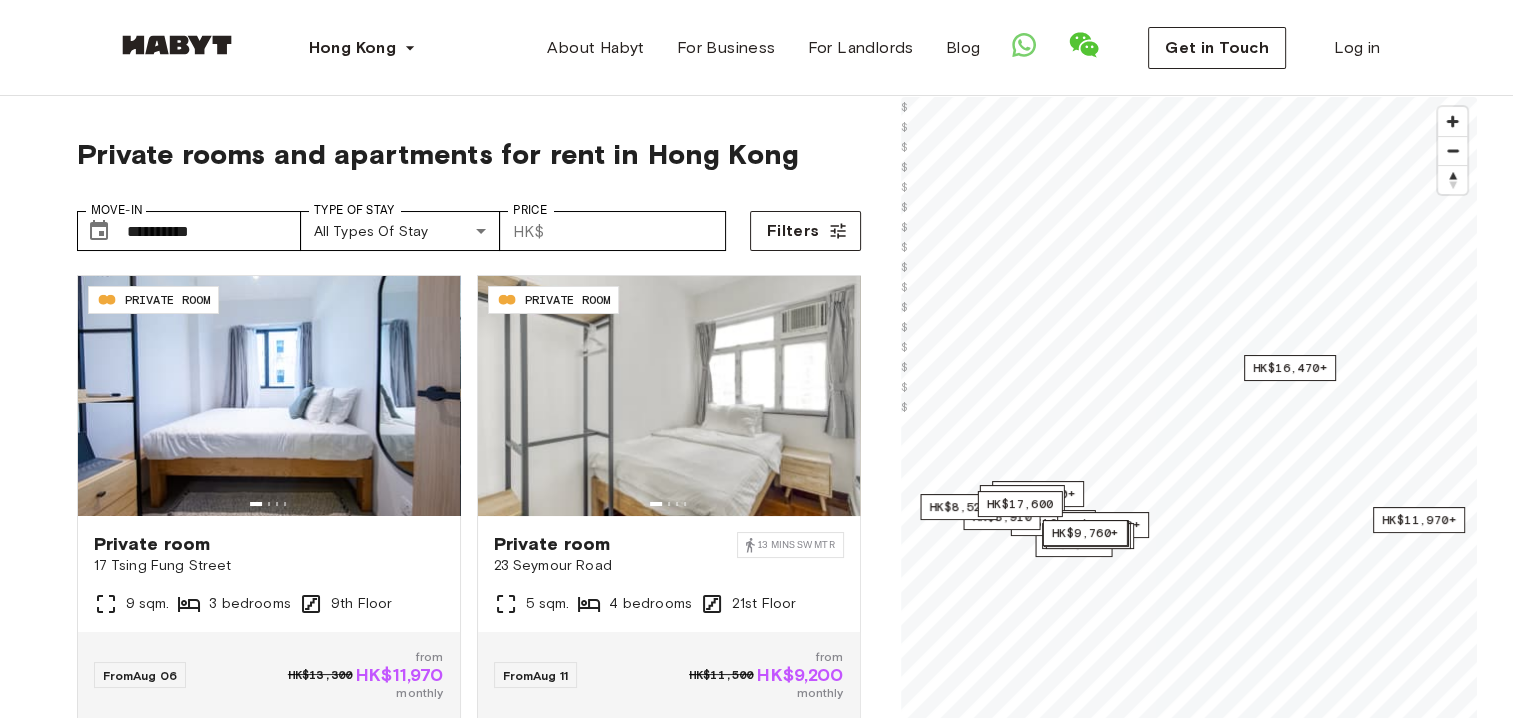 scroll, scrollTop: 0, scrollLeft: 0, axis: both 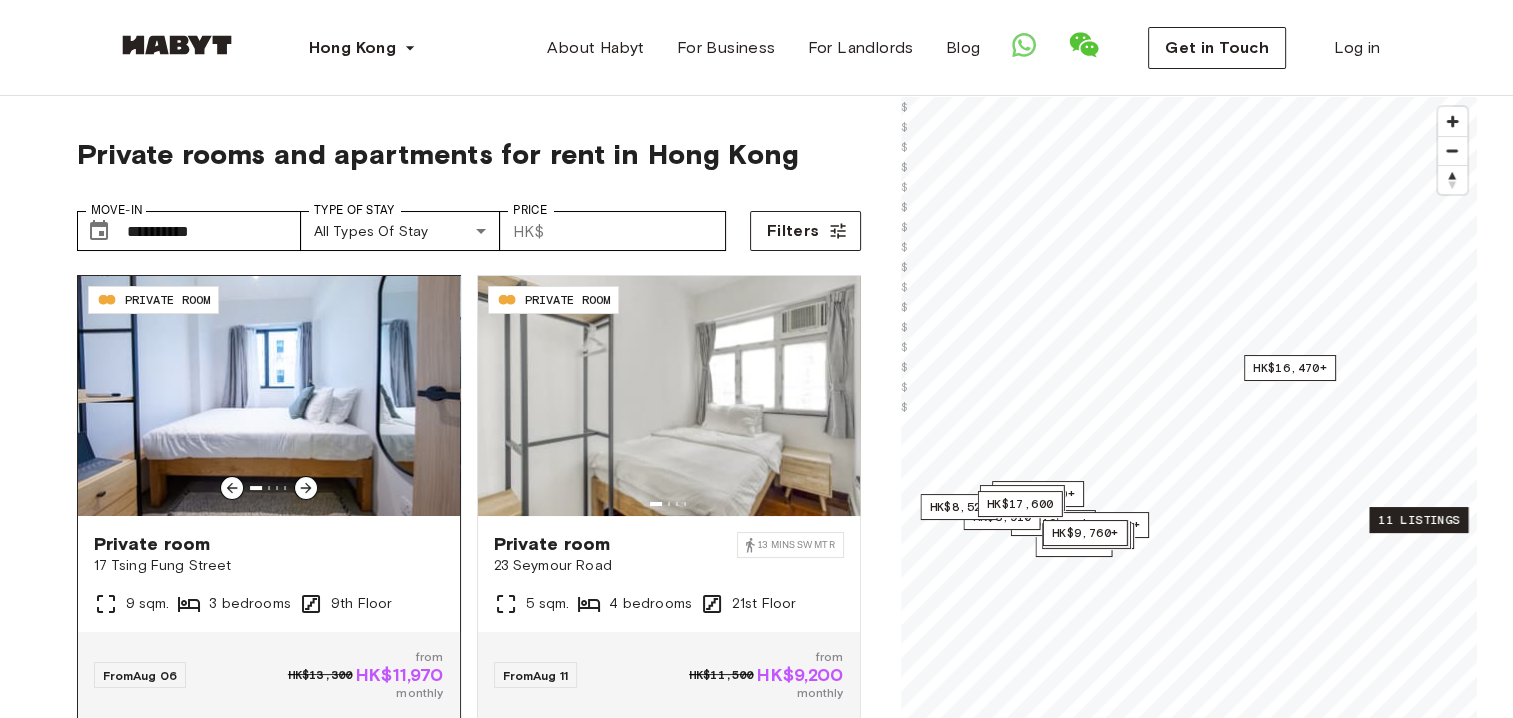 click at bounding box center [269, 396] 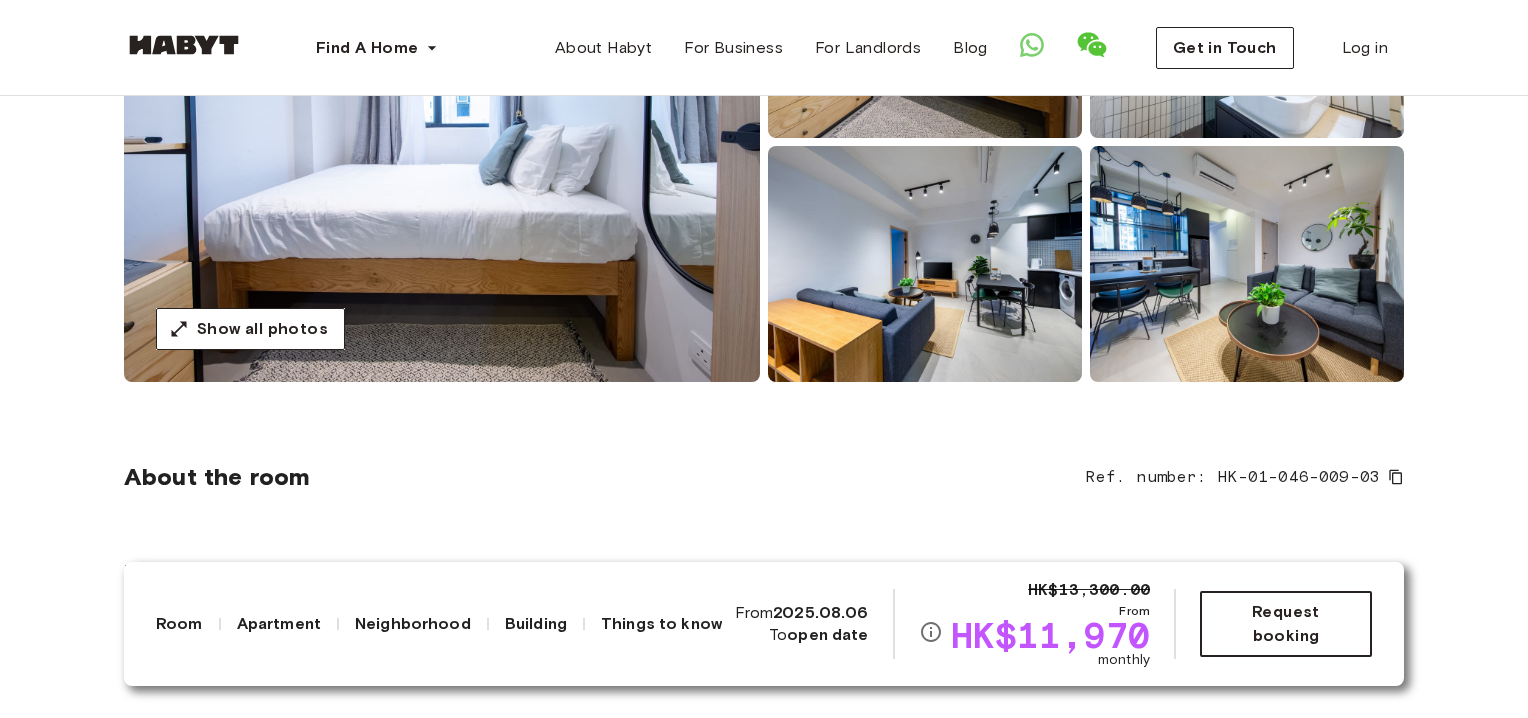 scroll, scrollTop: 366, scrollLeft: 0, axis: vertical 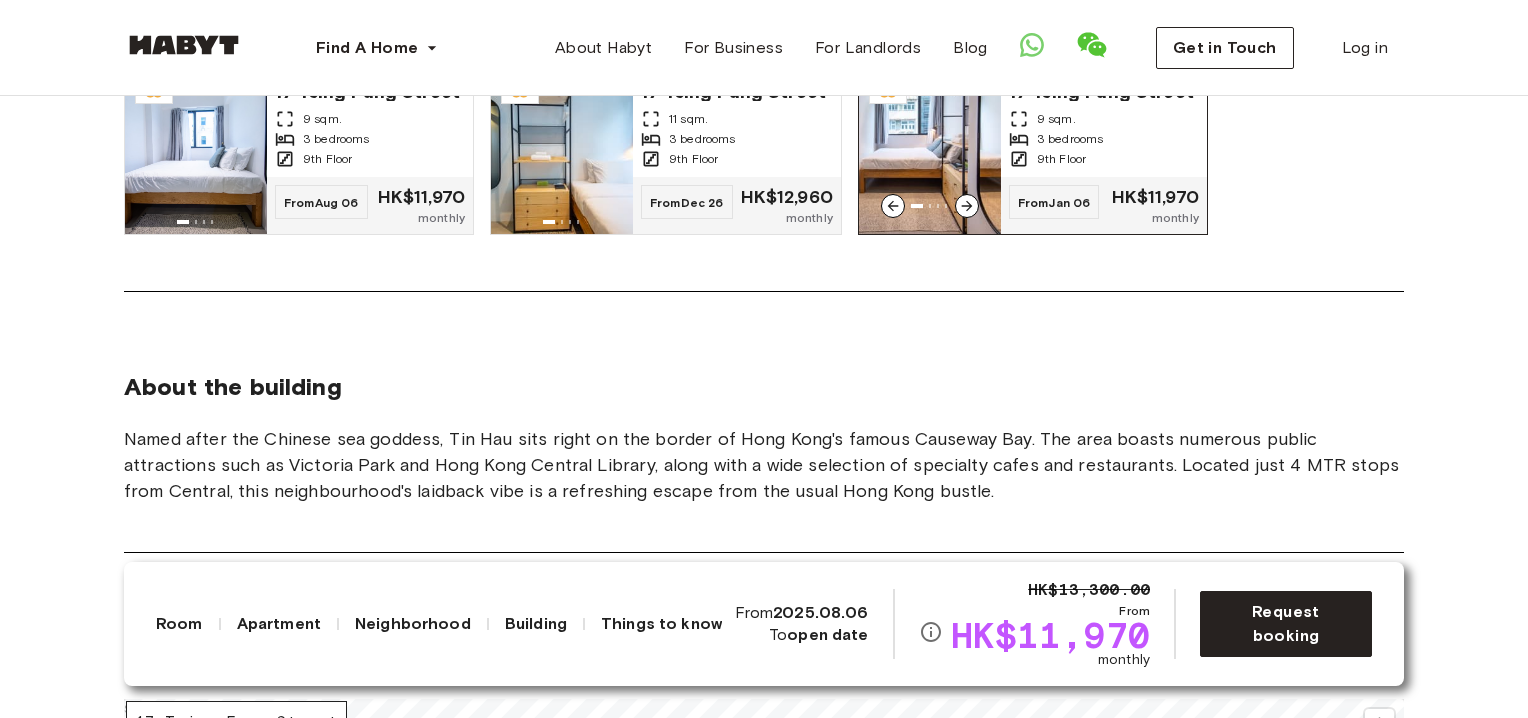 click at bounding box center [930, 153] 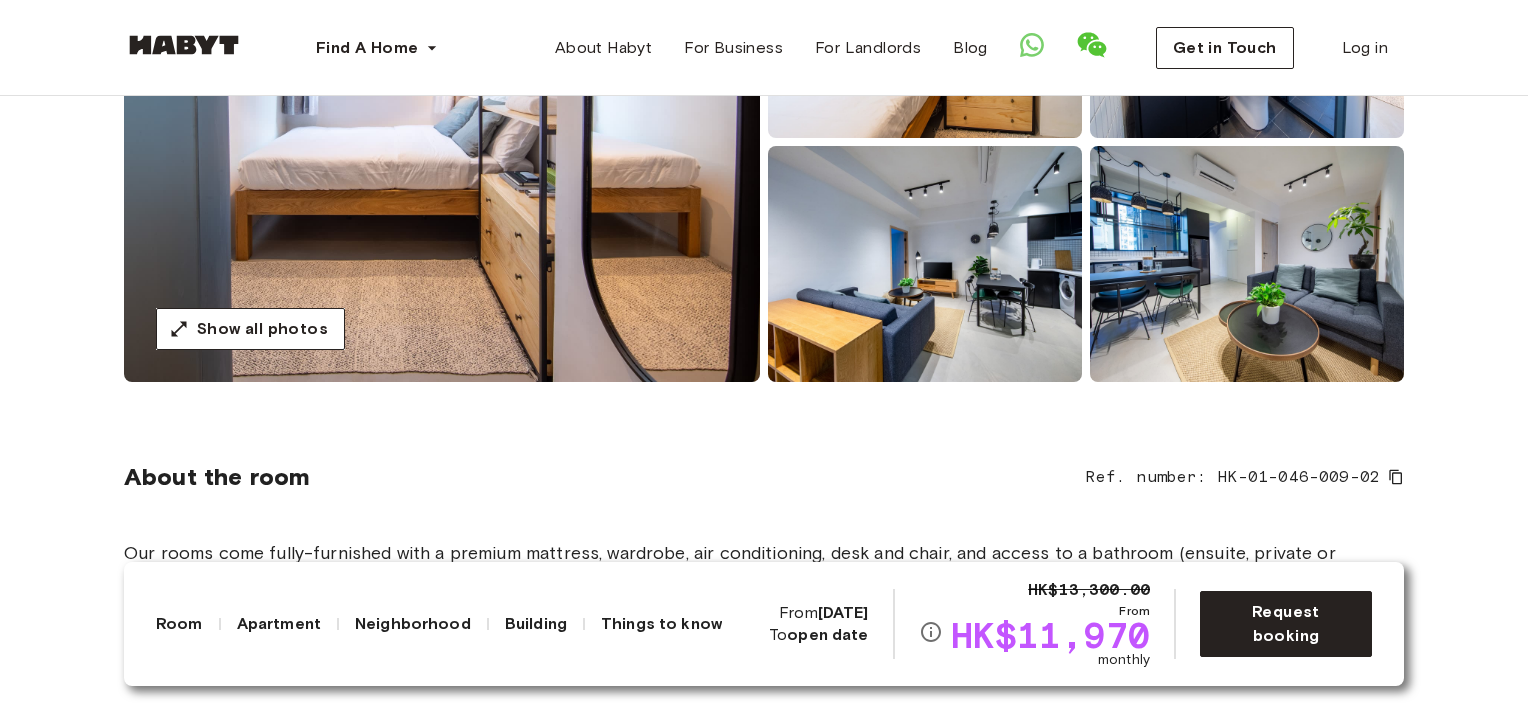scroll, scrollTop: 366, scrollLeft: 0, axis: vertical 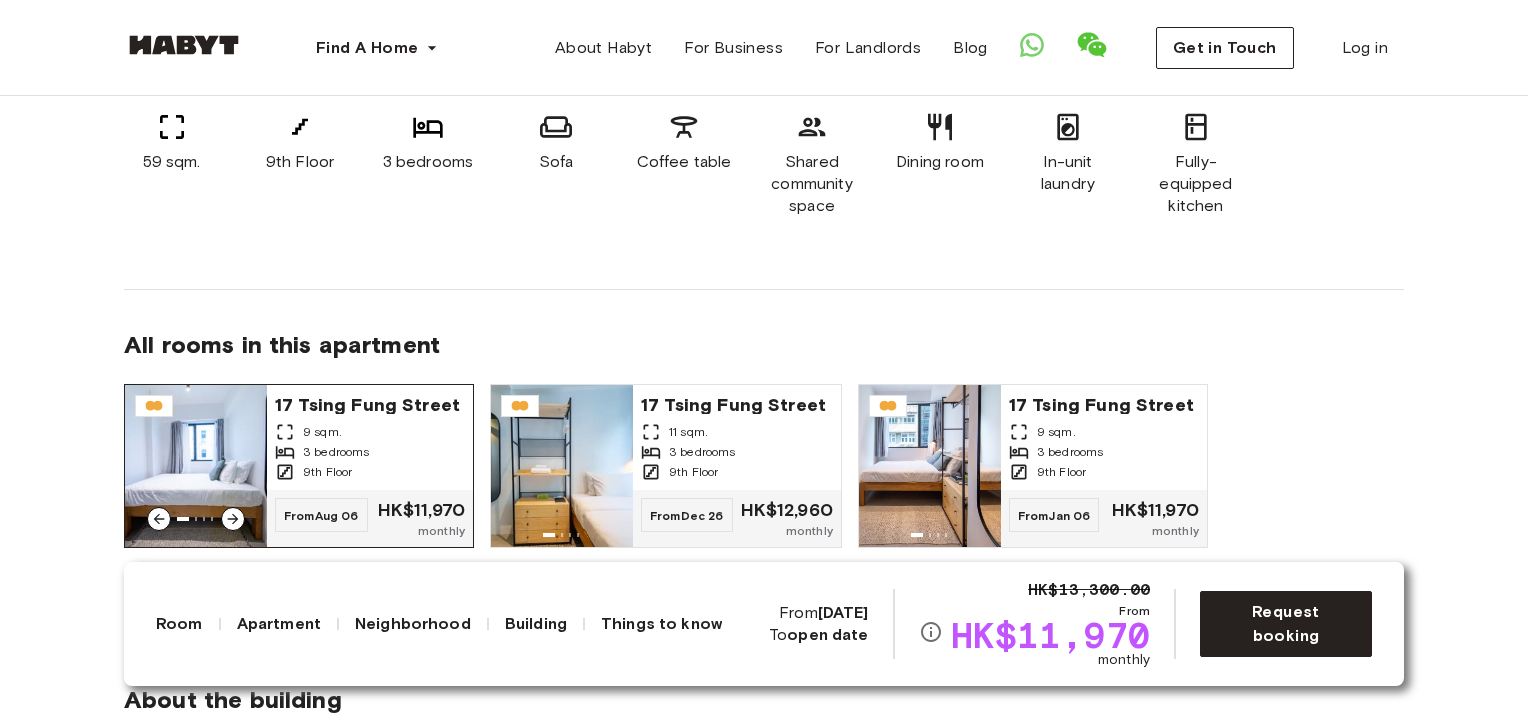 click at bounding box center (196, 466) 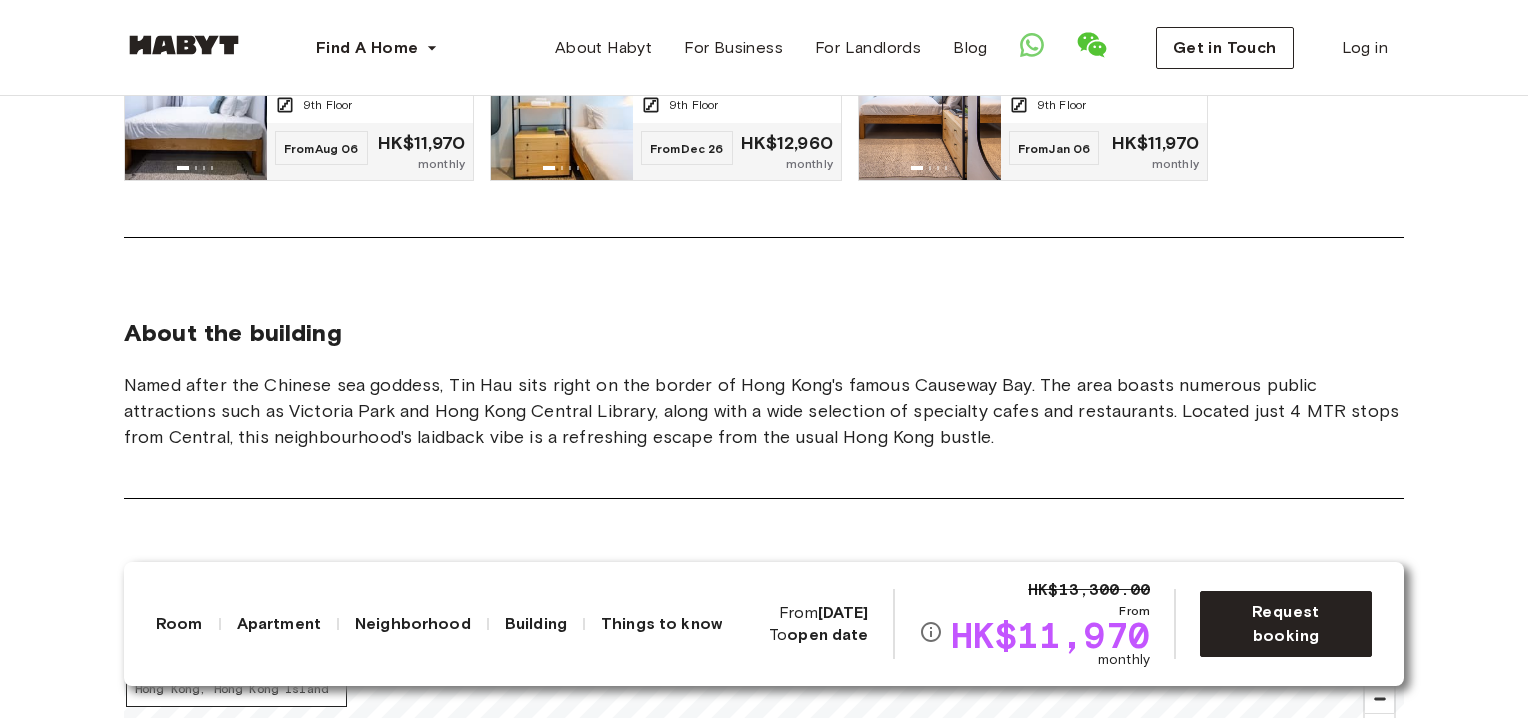 scroll, scrollTop: 1466, scrollLeft: 0, axis: vertical 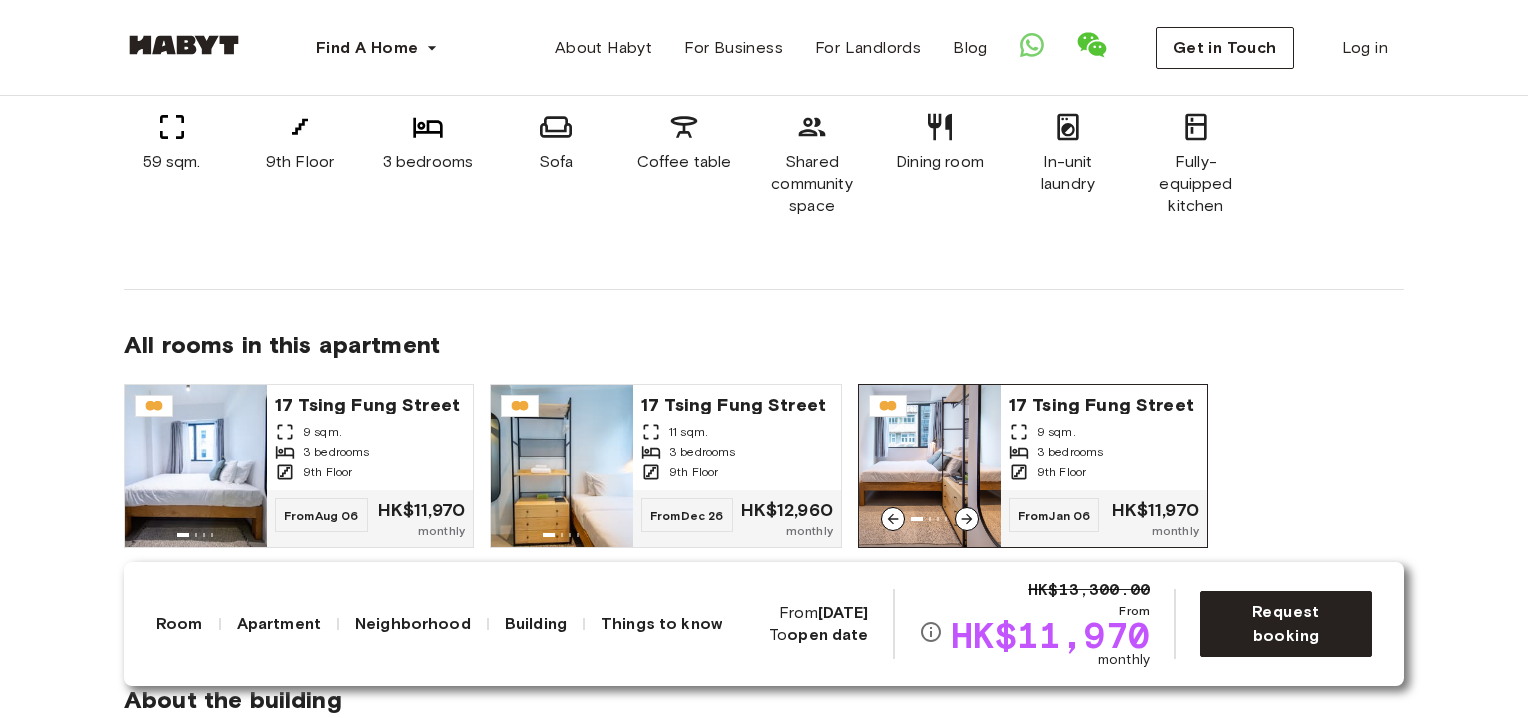 click 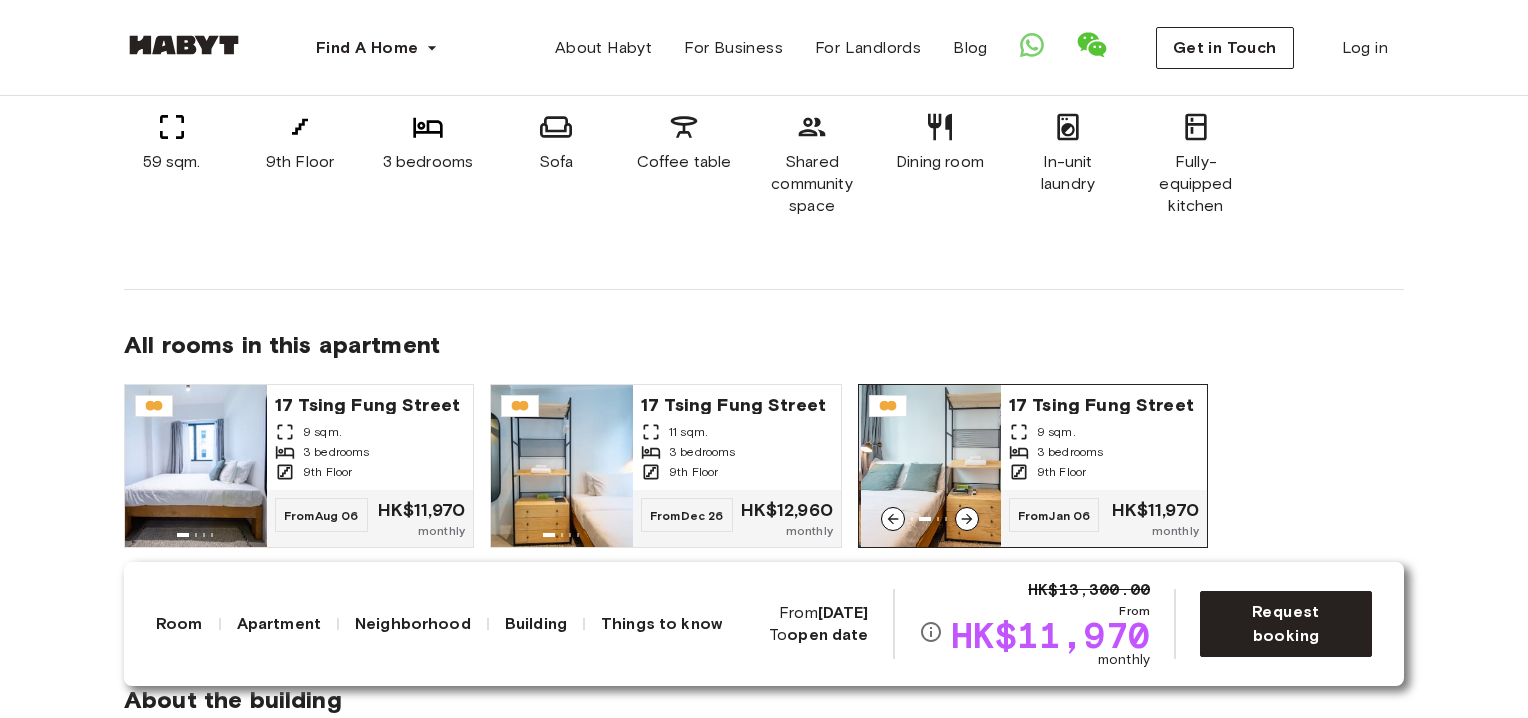 click 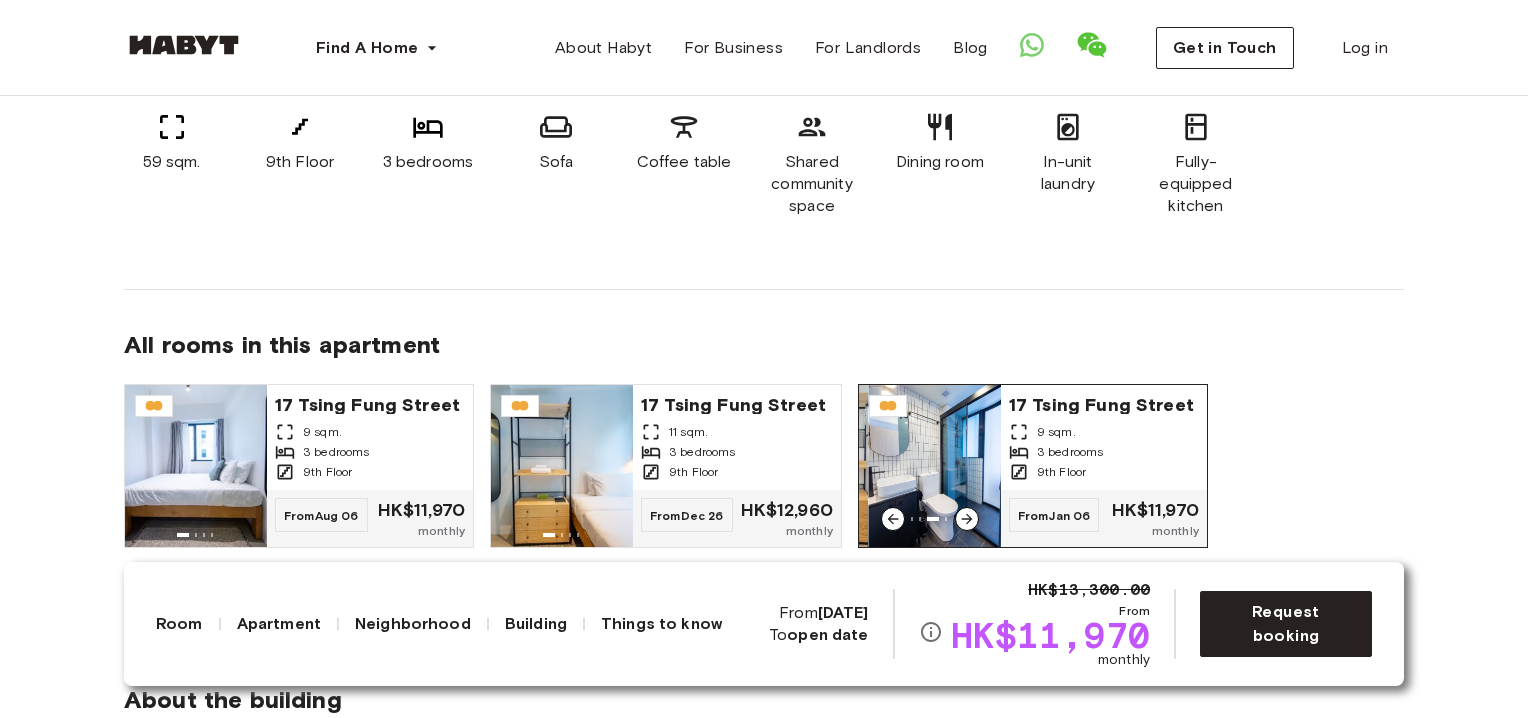 click 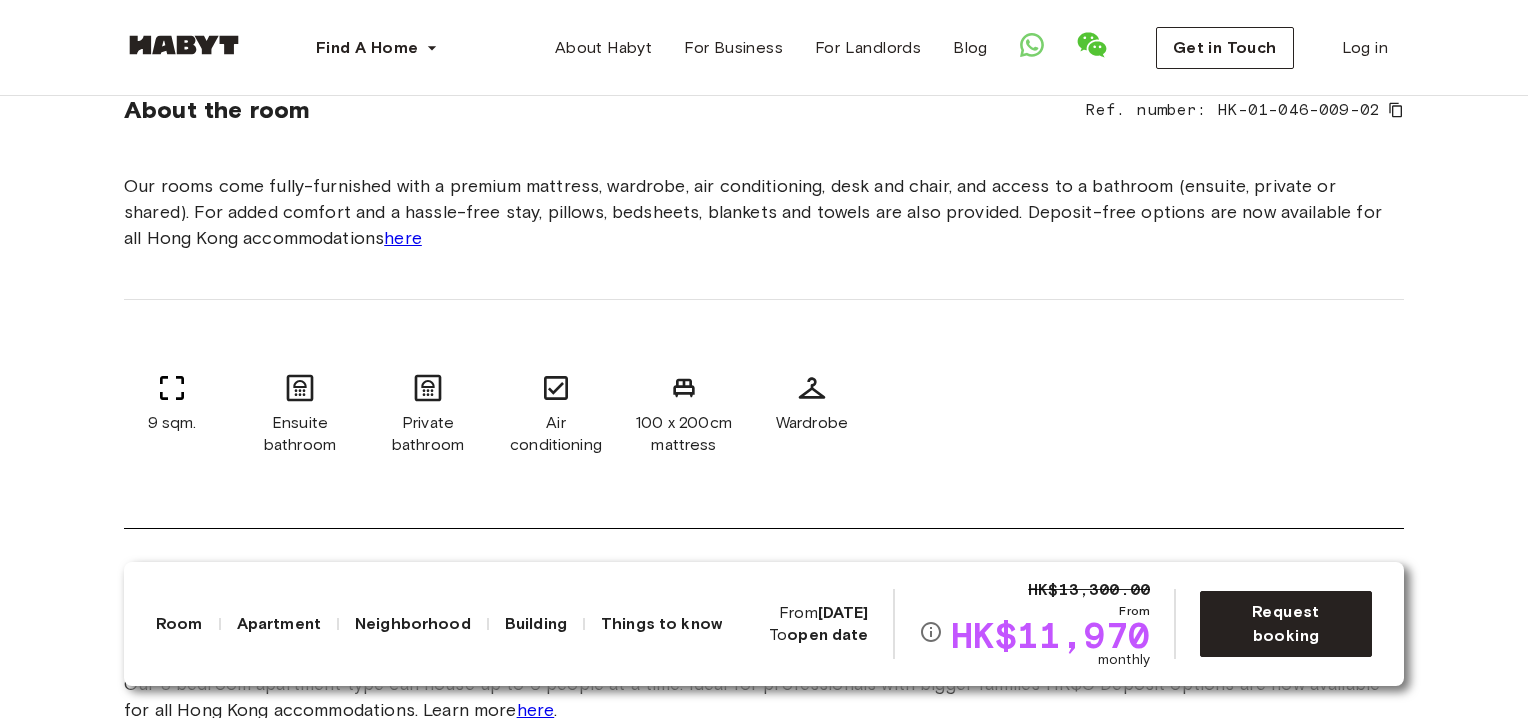 scroll, scrollTop: 0, scrollLeft: 0, axis: both 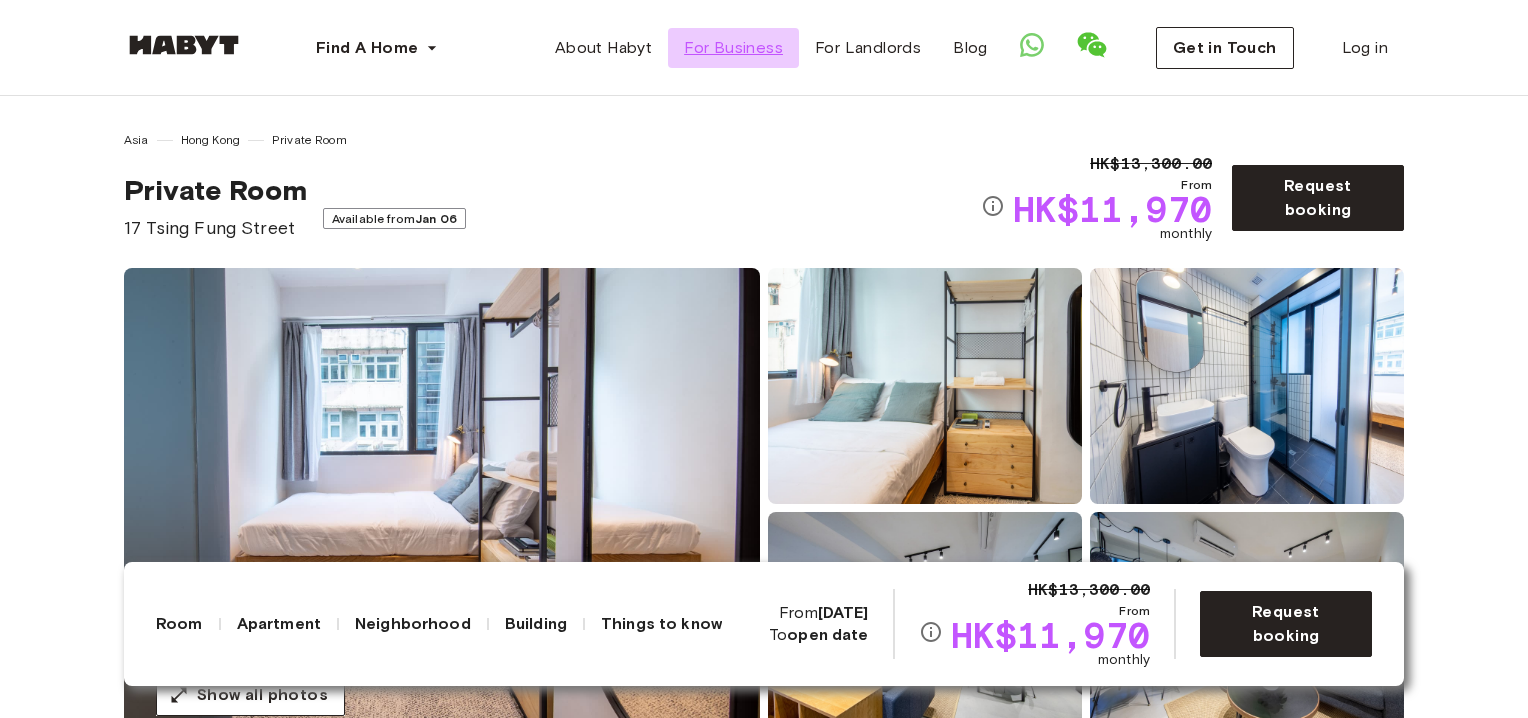 click on "For Business" at bounding box center (733, 48) 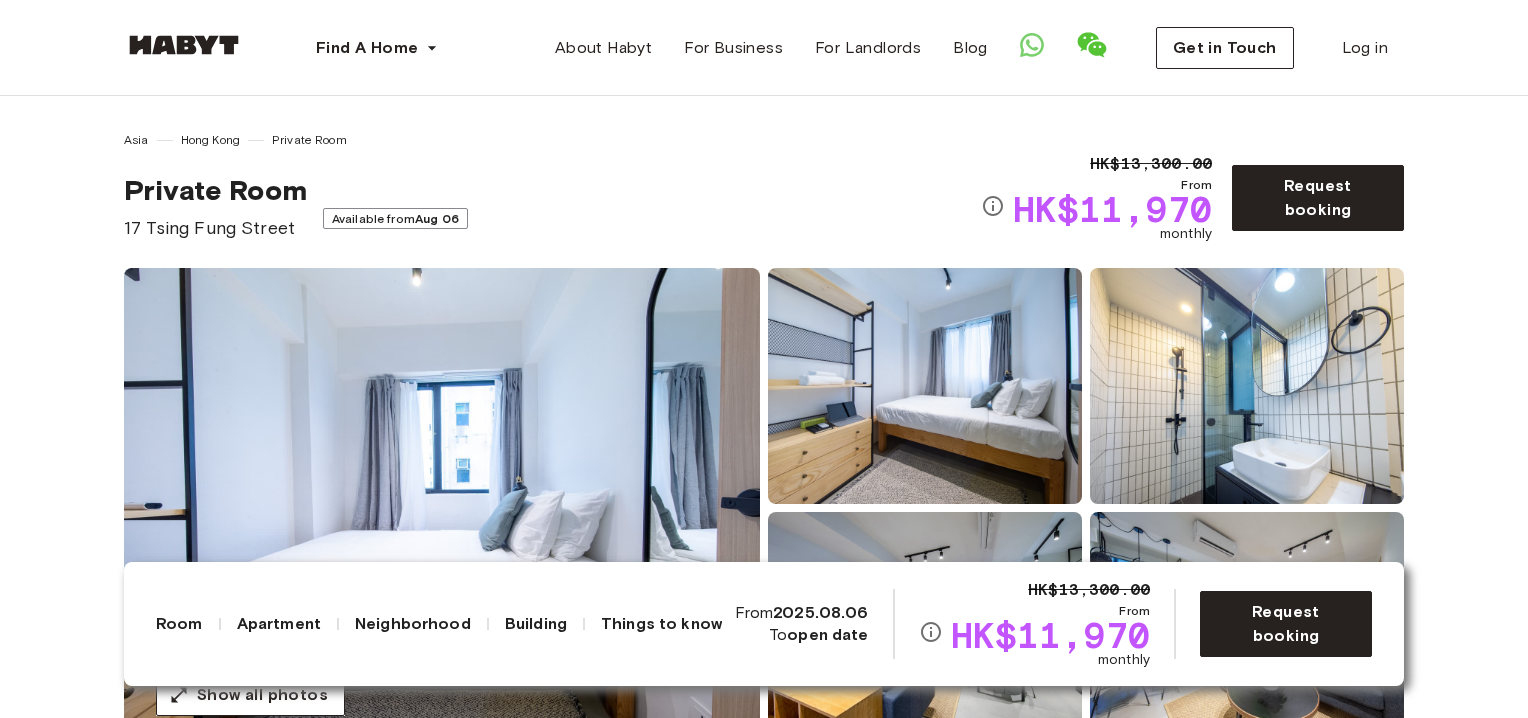 scroll, scrollTop: 366, scrollLeft: 0, axis: vertical 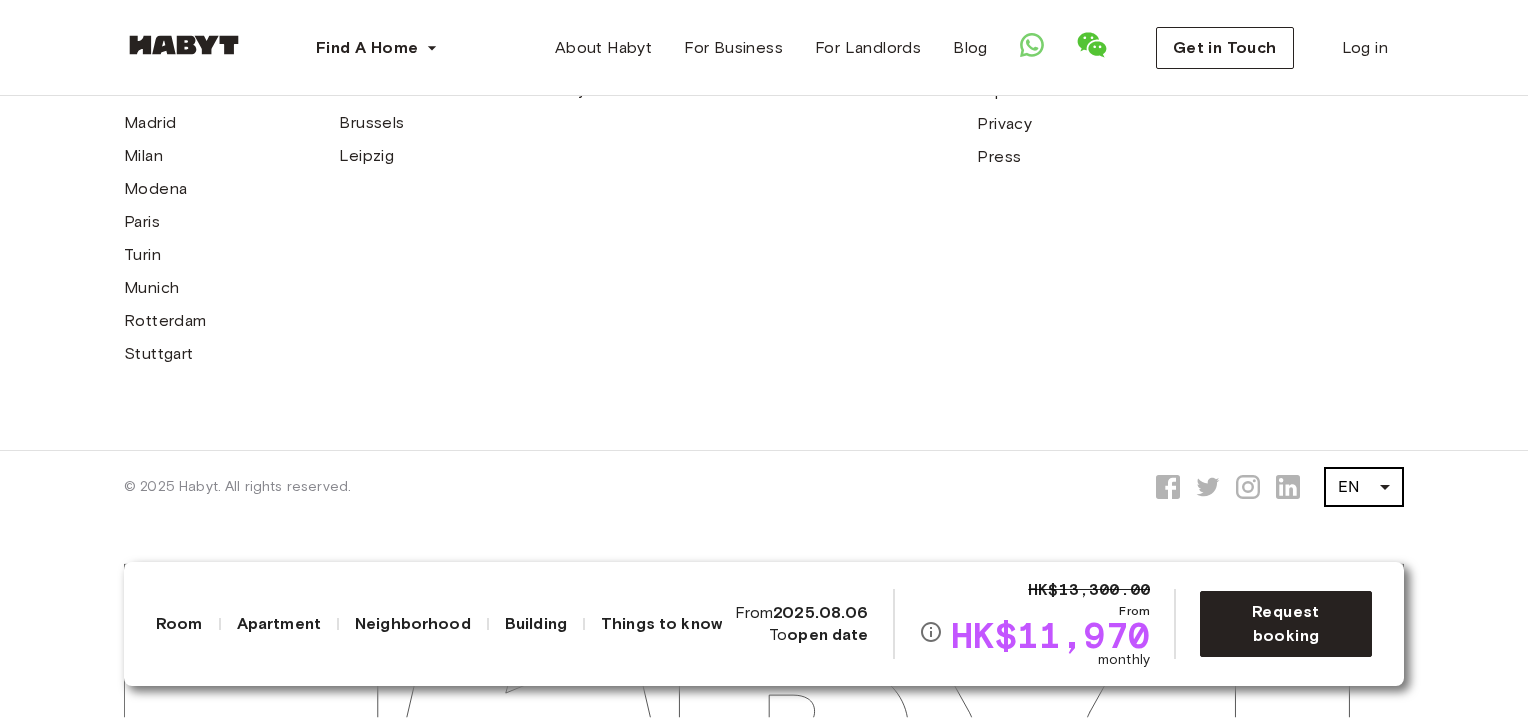 click on "Find A Home Europe Amsterdam Berlin Frankfurt Hamburg Lisbon Madrid Milan Modena Paris Turin Munich Rotterdam Stuttgart Dusseldorf Cologne Zurich The Hague Graz Brussels Leipzig Asia Hong Kong Singapore Seoul Phuket Tokyo About Habyt For Business For Landlords Blog Get in Touch Log in Asia Hong Kong Private Room Private Room 17 Tsing Fung Street Available from  Aug 06 HK$13,300.00 From HK$11,970 monthly Request booking Show all photos About the room Ref. number:   HK-01-046-009-03 Trendy master bedroom in buzzing Causeway Bay. City views through bright windows, private bathroom, and modern furnishings. Perfect urban sanctuary with a double bed and storage. Surrounded by lifestyle amenities and transport options. This room is also available 100% deposit-free. Enquire to learn more! 9 sqm. Air conditioning Wardrobe 100 x 200cm mattress Ensuite bathroom WiFi About the apartment here . 59 sqm. 9th Floor 3 bedrooms Sofa Coffee table Shared community space Dining room In-unit laundry Fully-equipped kitchen 9 sqm. ," at bounding box center [764, -2756] 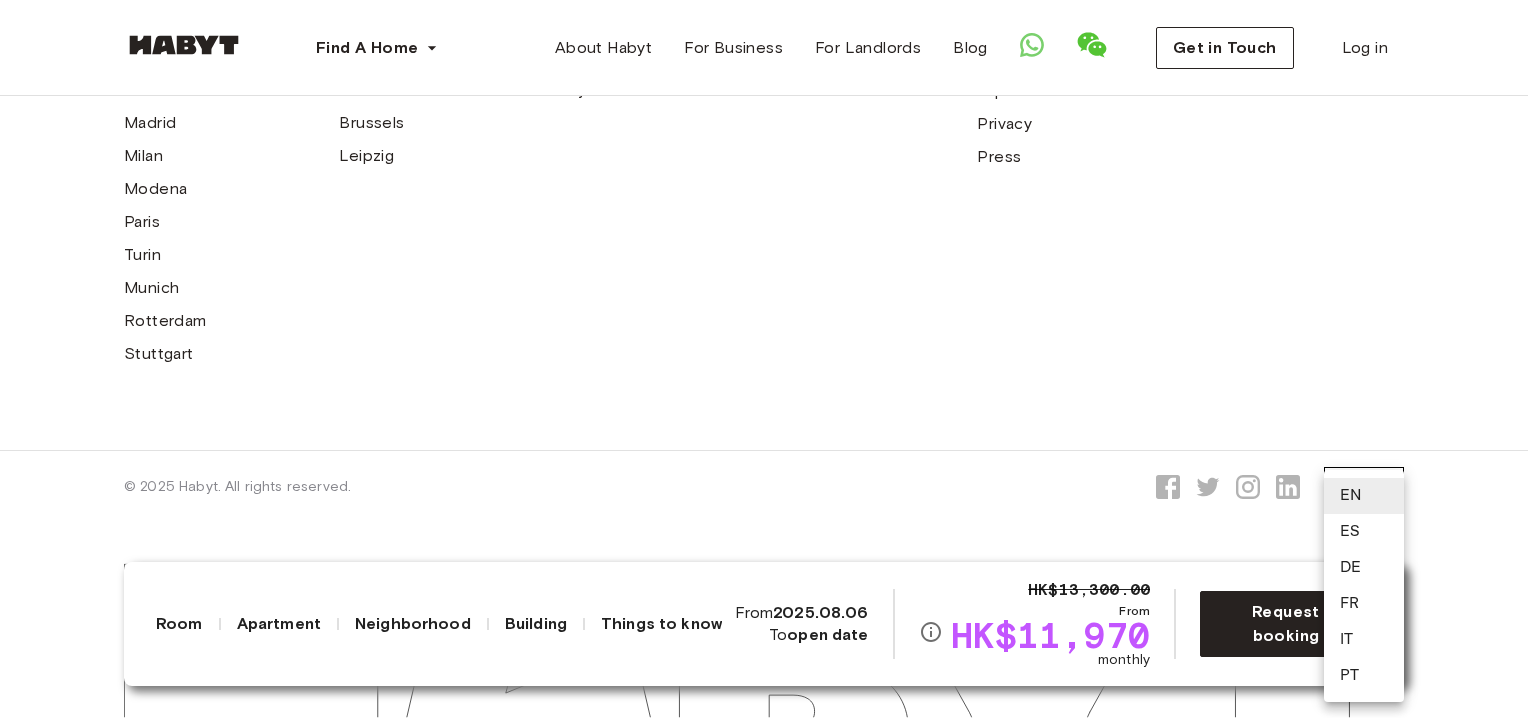 click at bounding box center [764, 359] 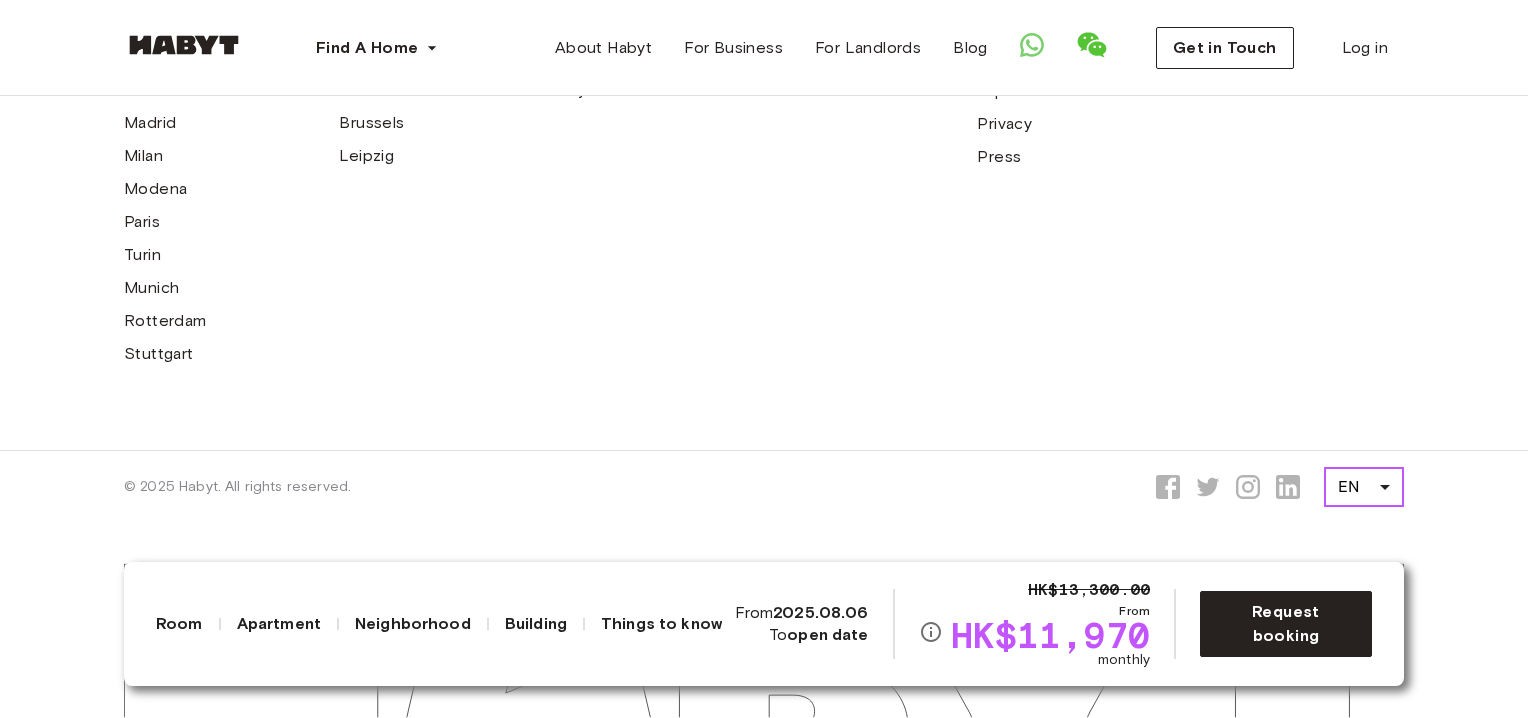scroll, scrollTop: 5888, scrollLeft: 0, axis: vertical 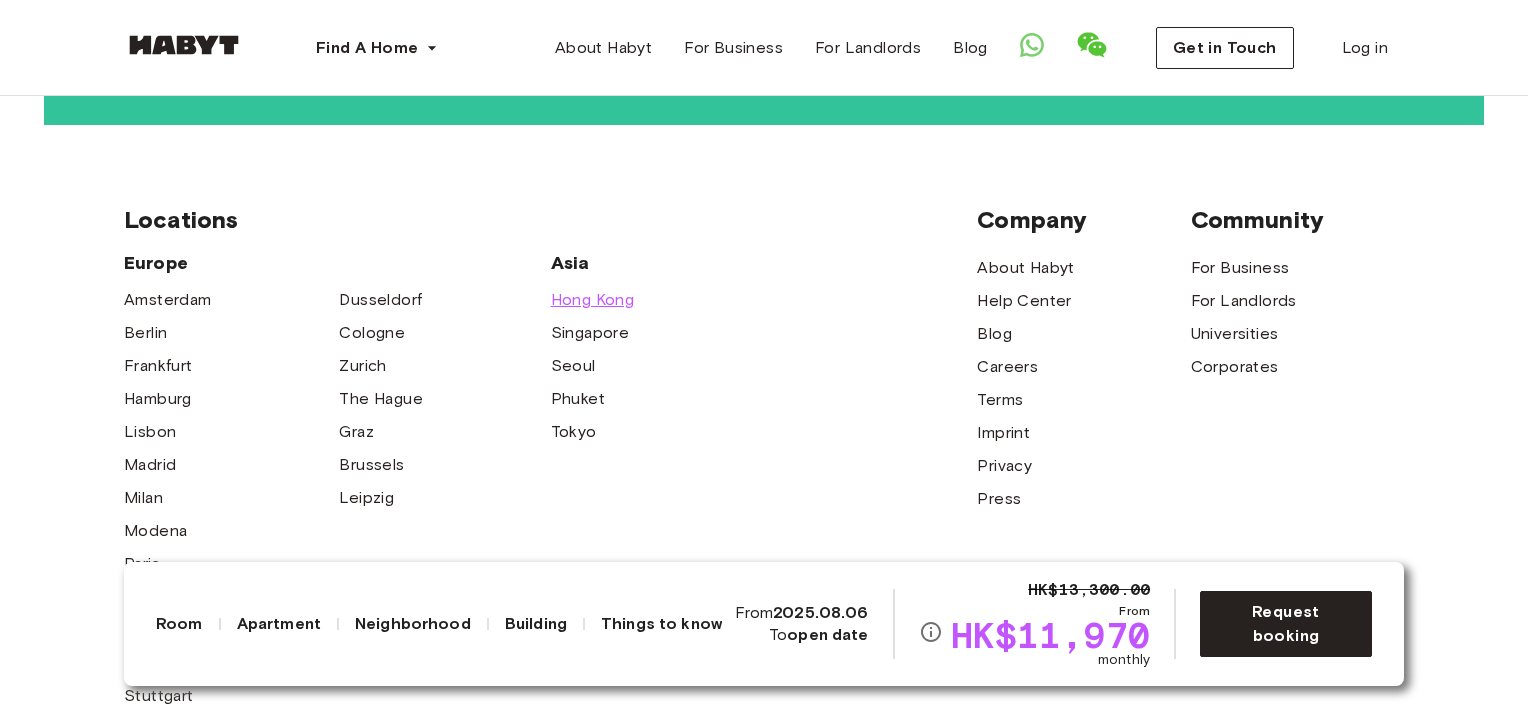 click on "Hong Kong" at bounding box center (593, 300) 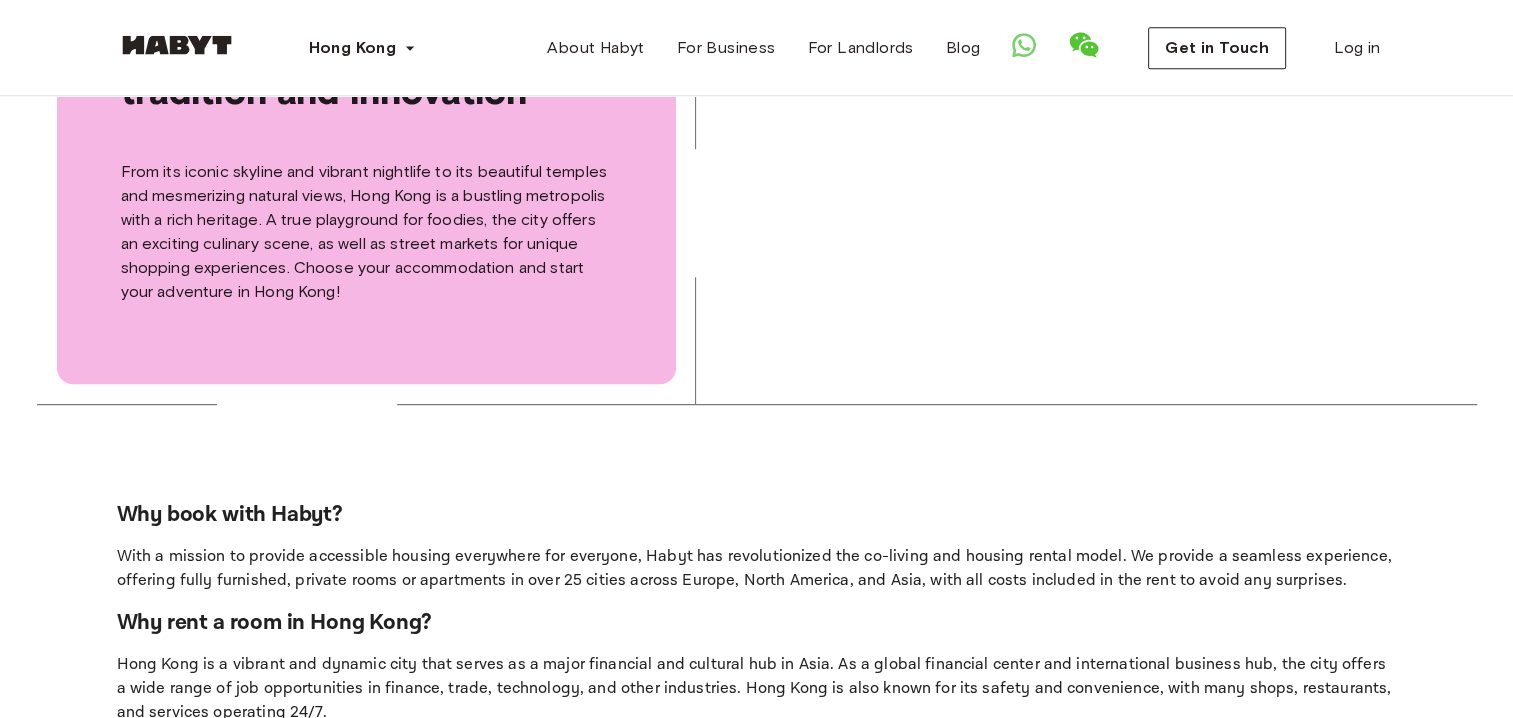 scroll, scrollTop: 366, scrollLeft: 0, axis: vertical 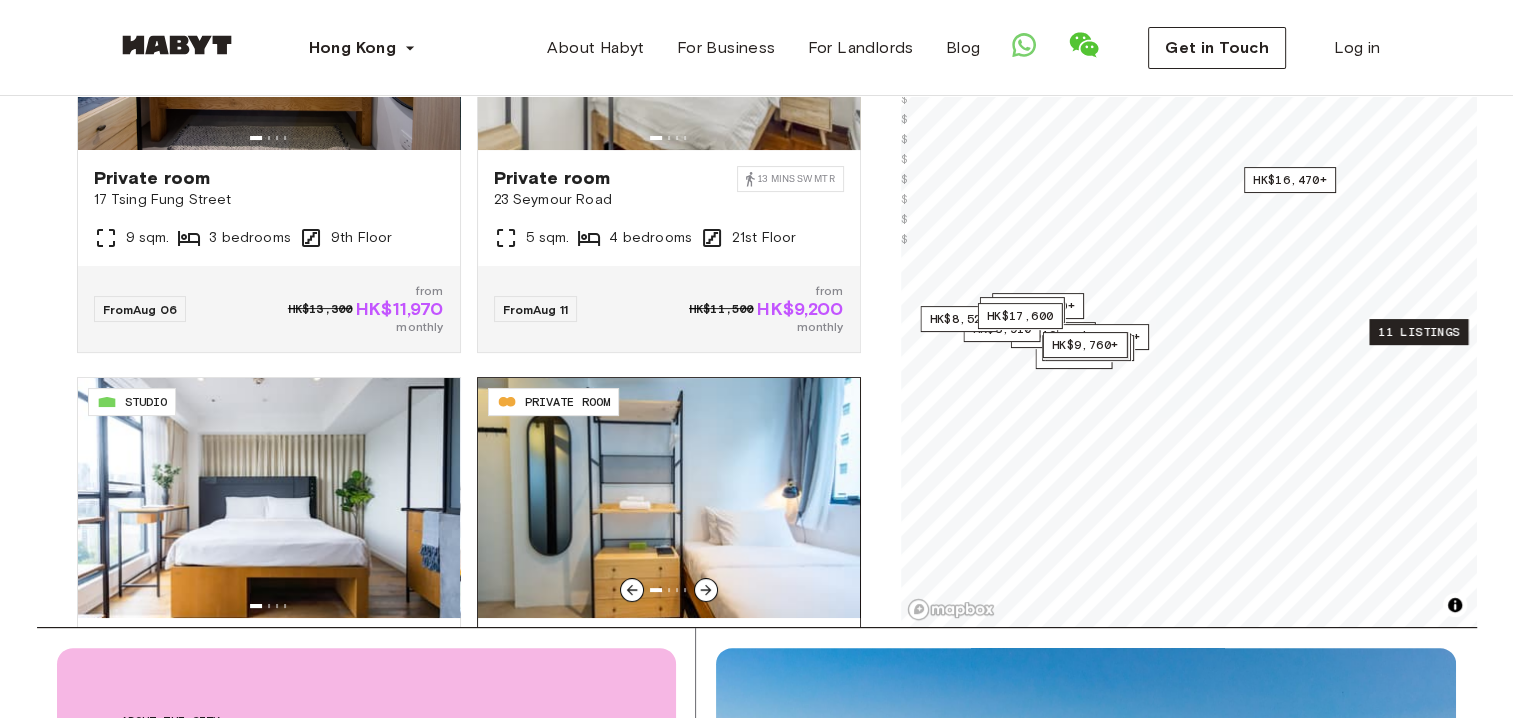 click at bounding box center (669, 498) 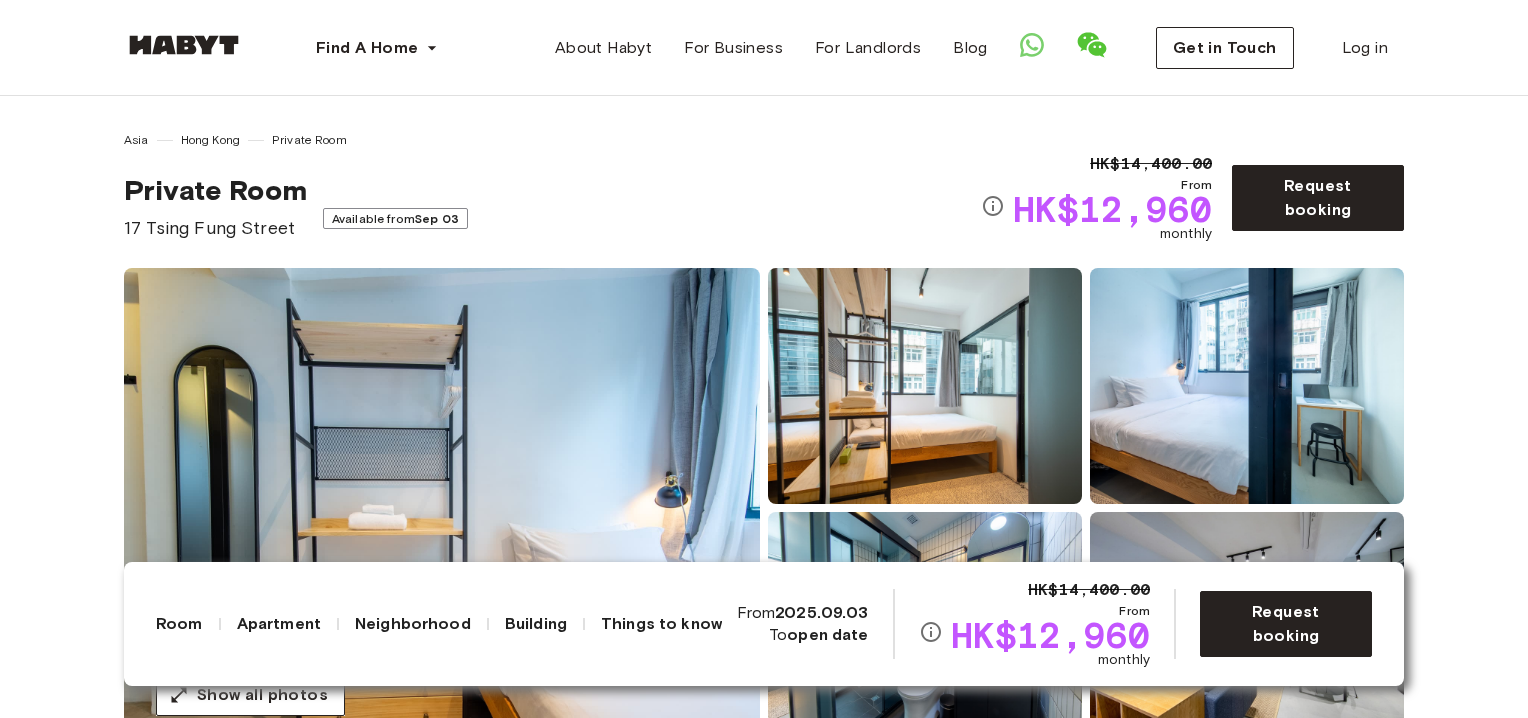 scroll, scrollTop: 366, scrollLeft: 0, axis: vertical 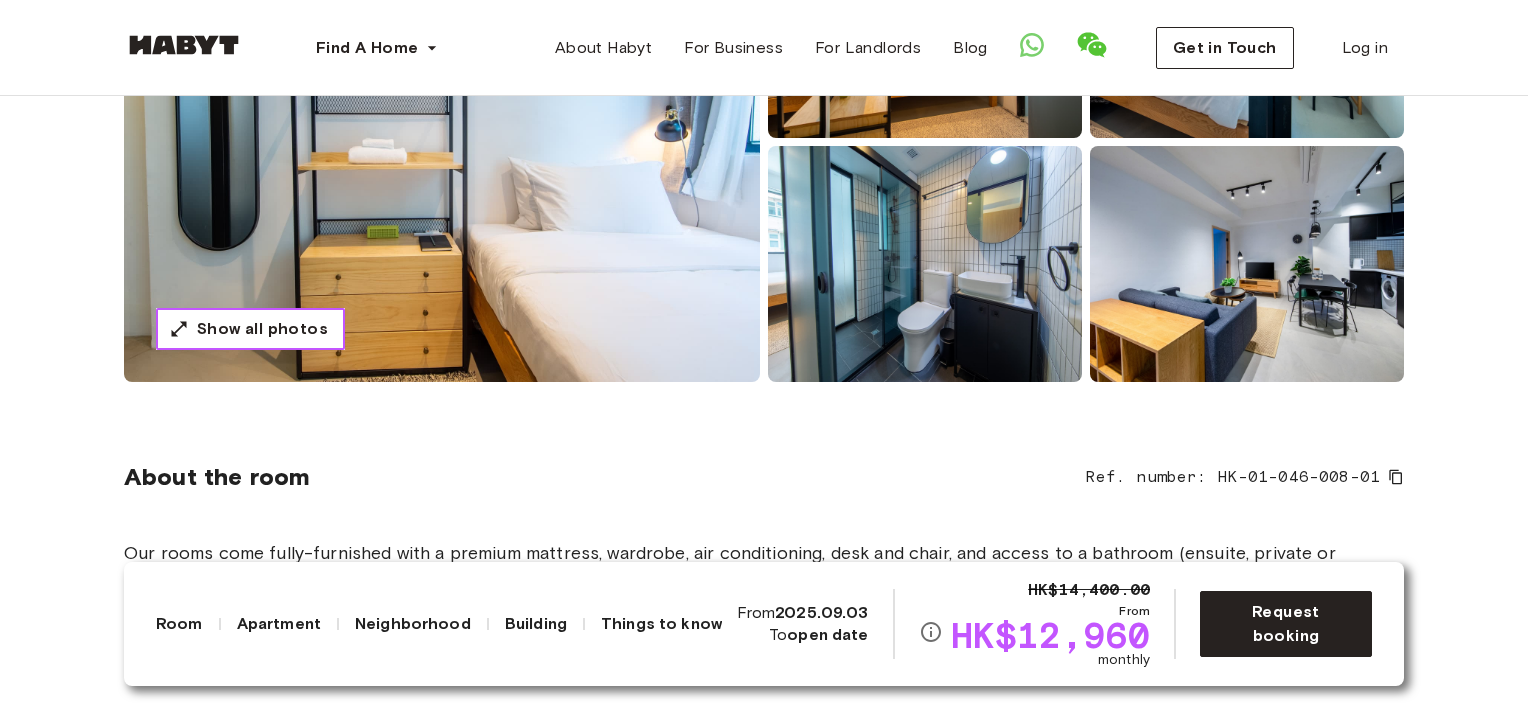 click on "Show all photos" at bounding box center (262, 329) 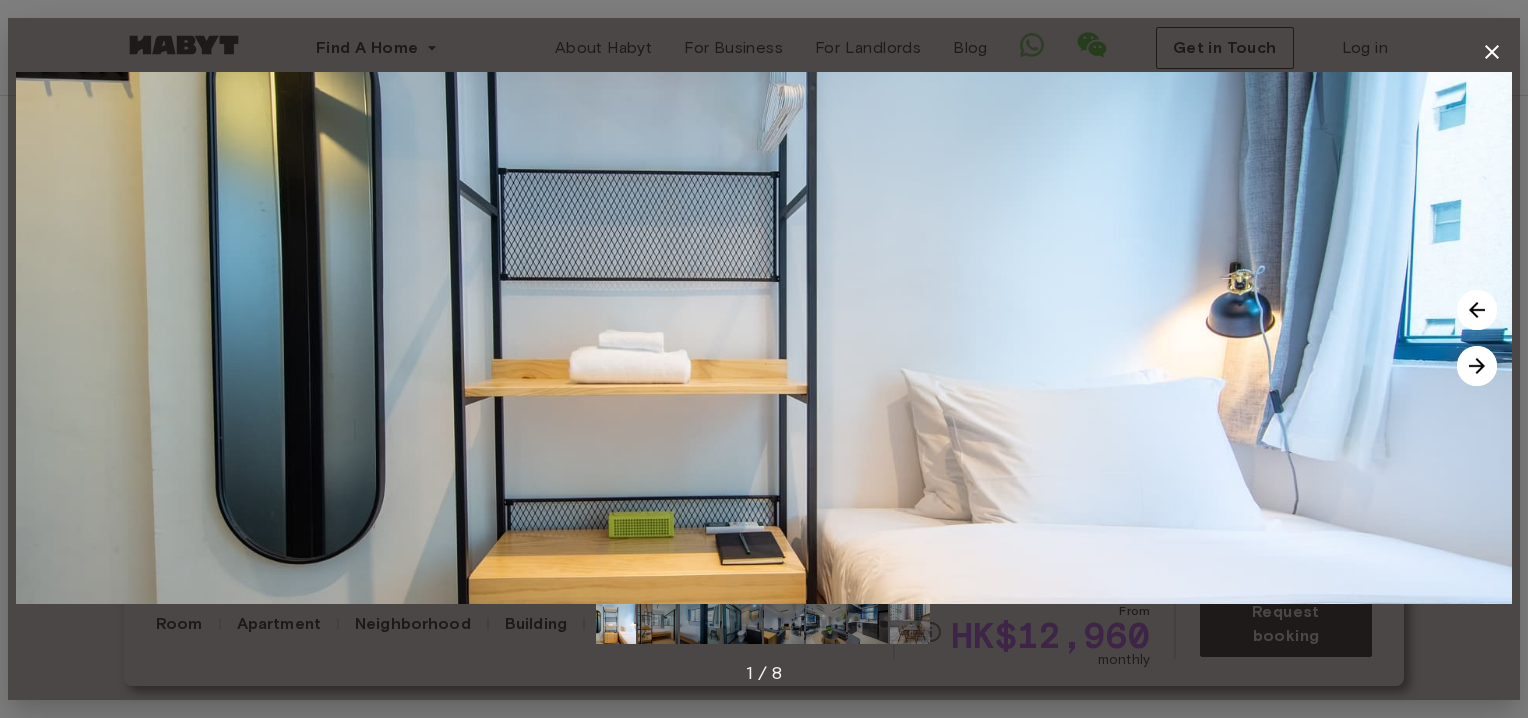 click at bounding box center [1477, 366] 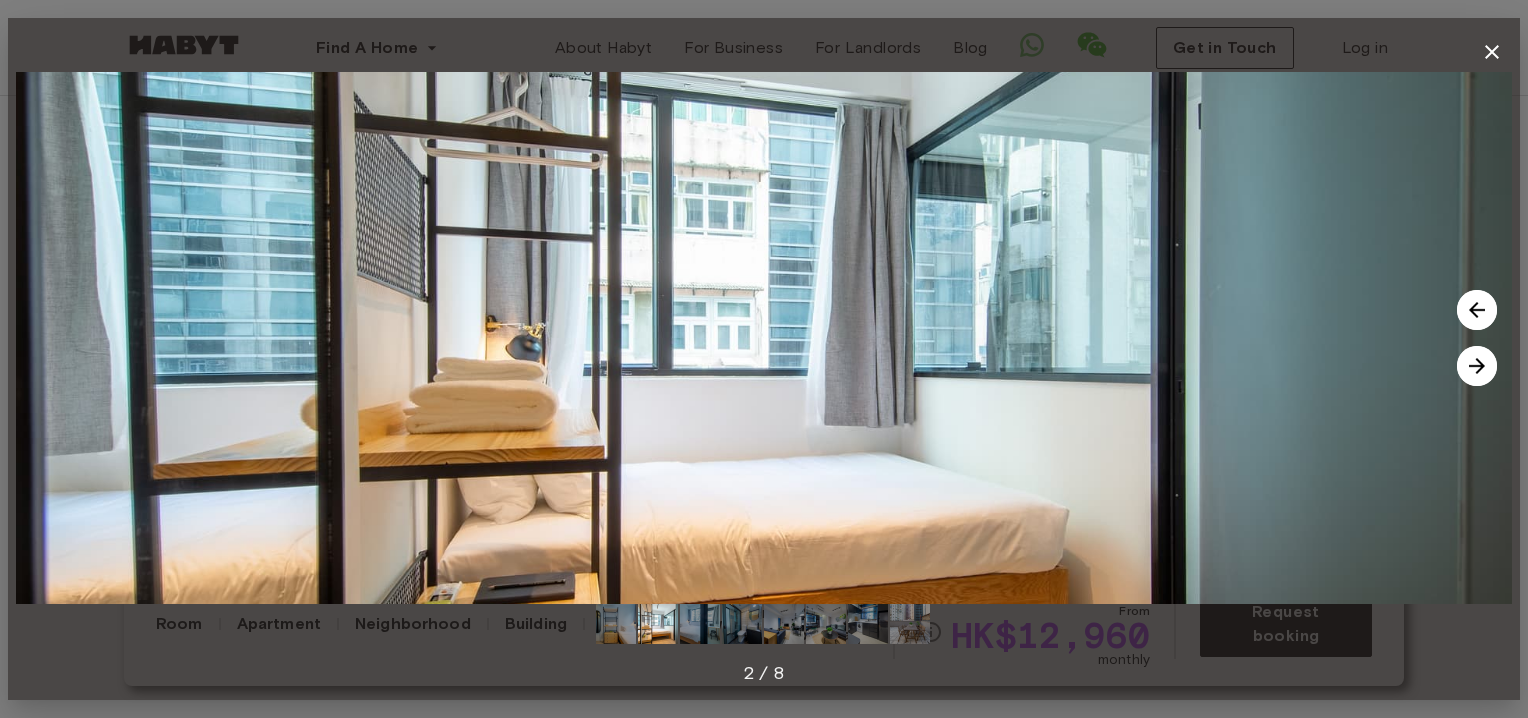 click at bounding box center [1477, 366] 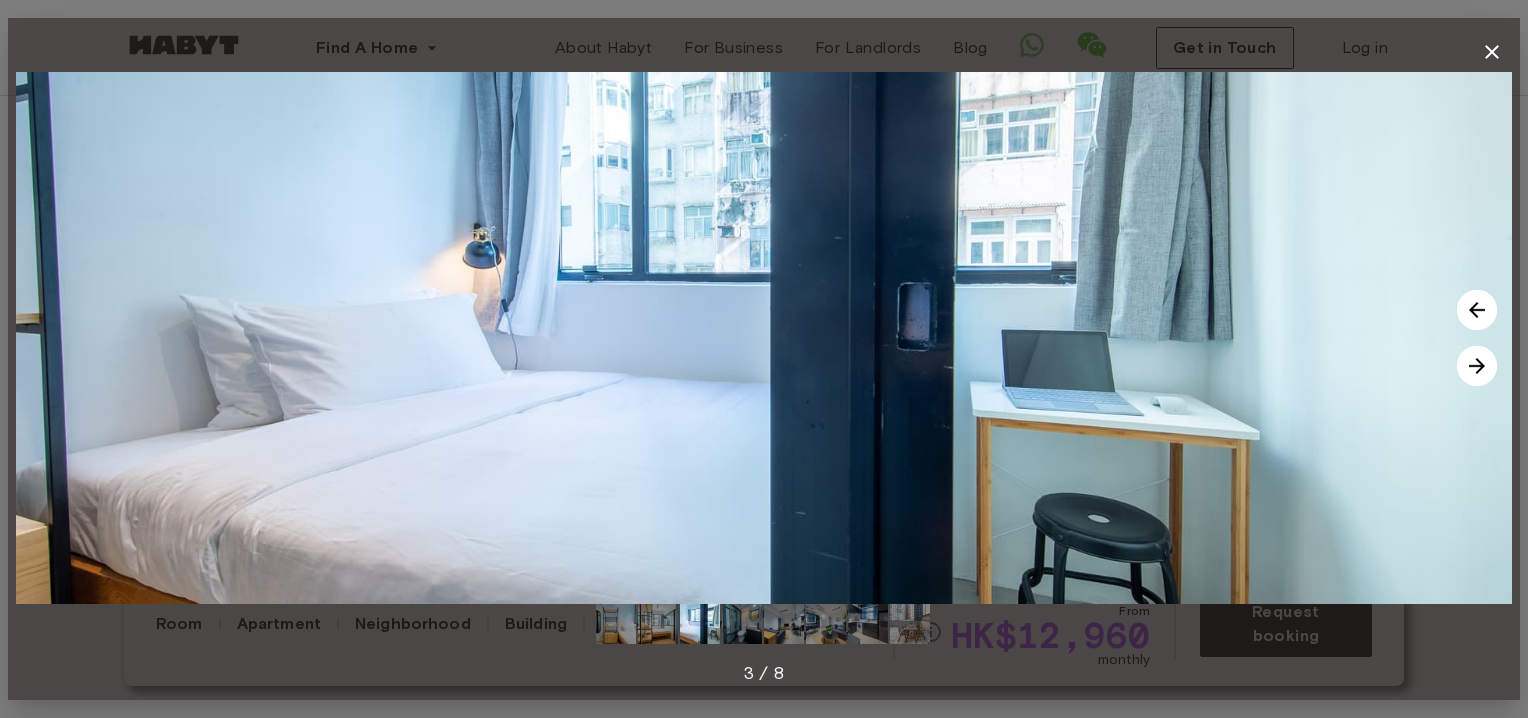 click at bounding box center [1477, 366] 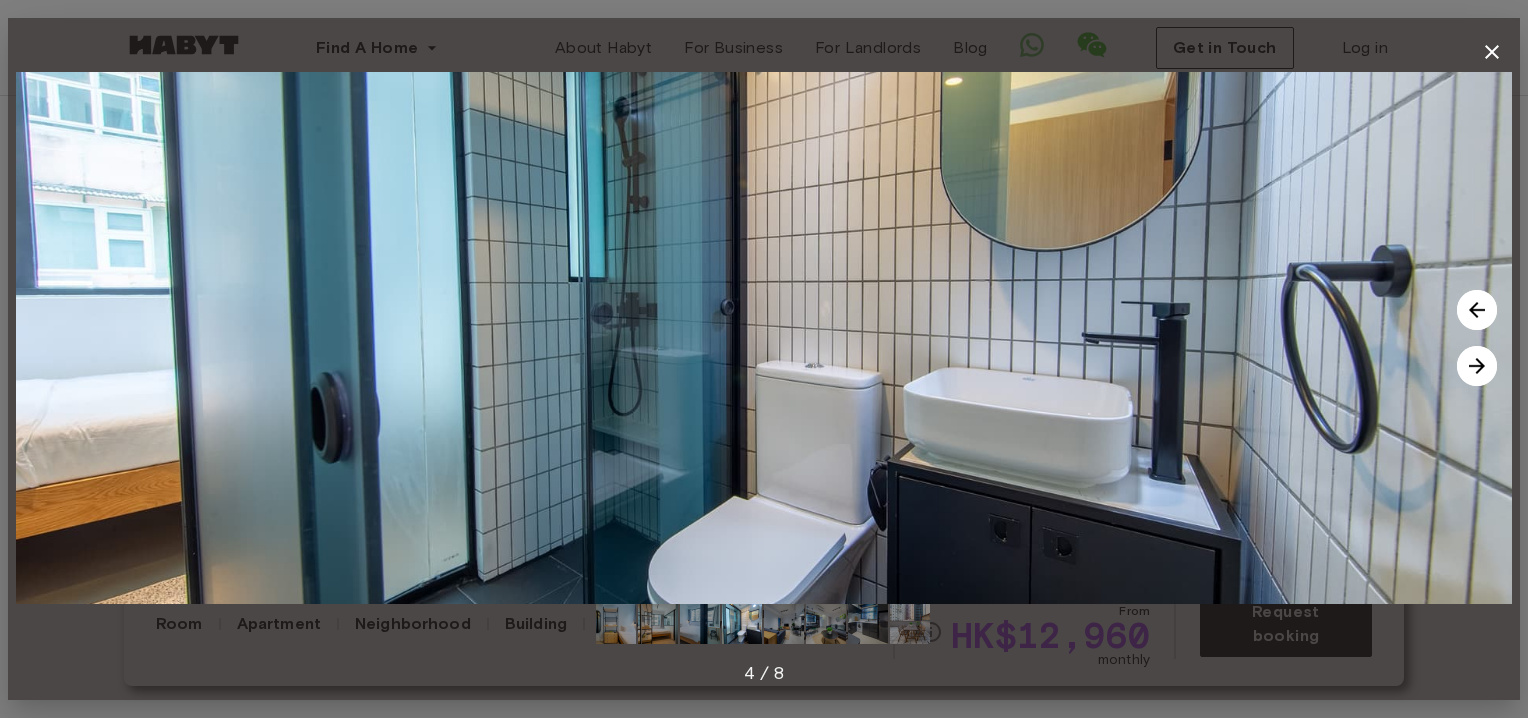 click at bounding box center (1477, 366) 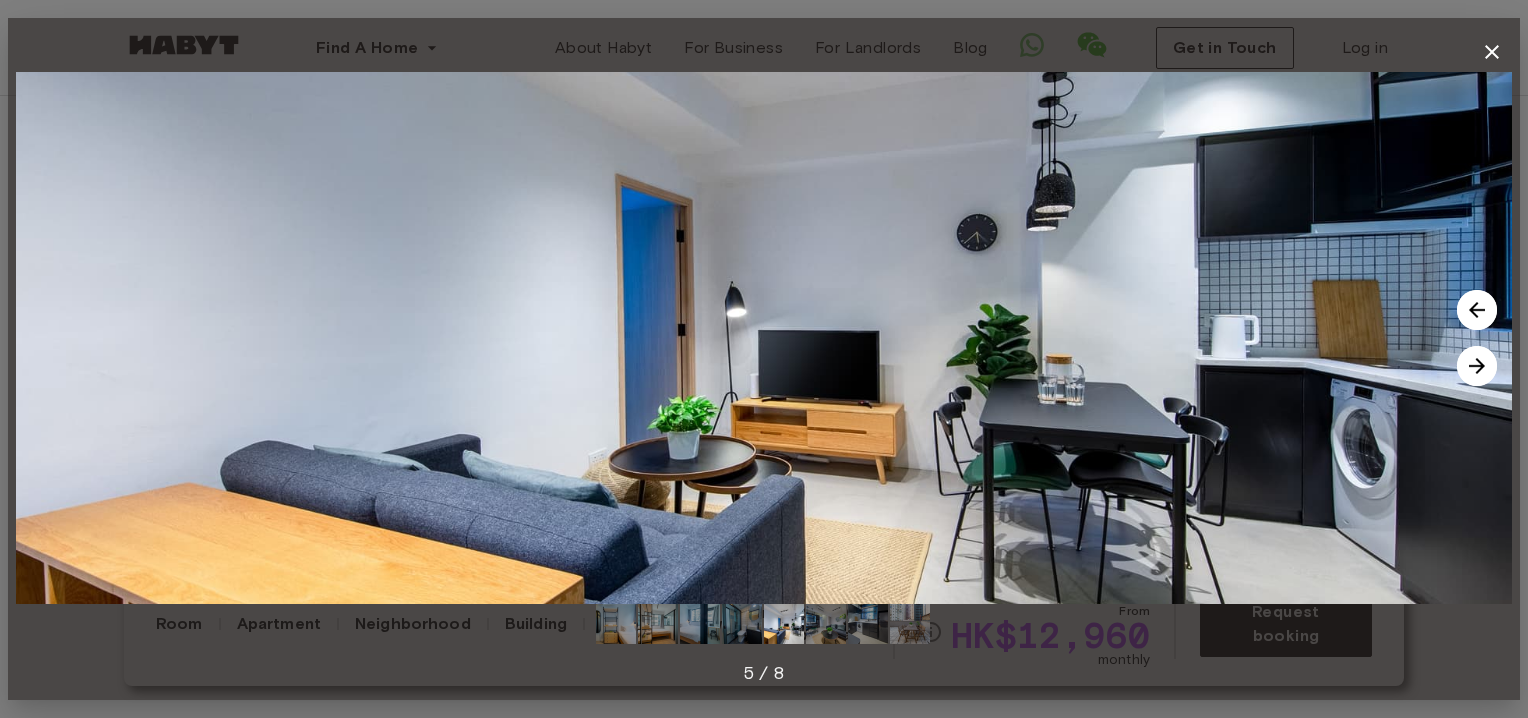 click at bounding box center [1477, 366] 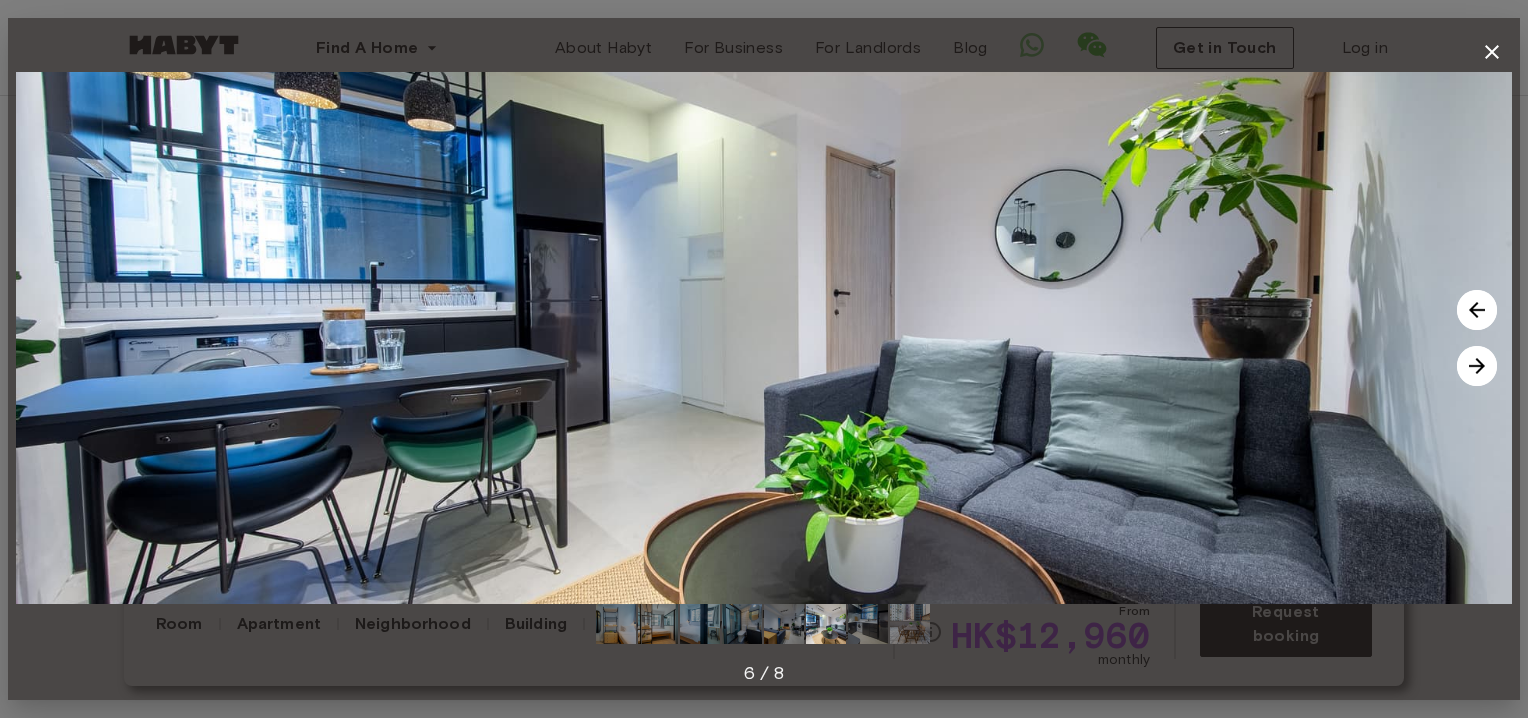 click at bounding box center [1477, 366] 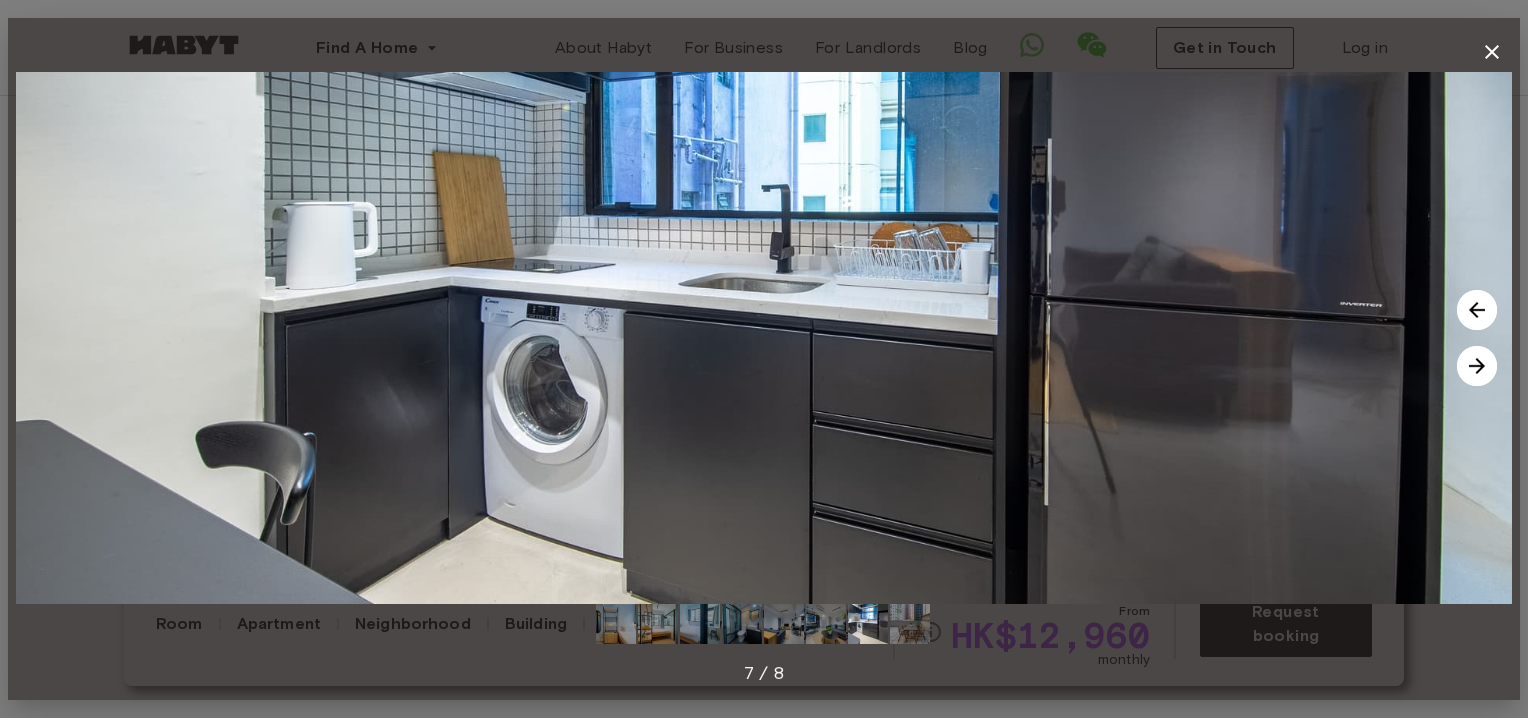click at bounding box center (1477, 366) 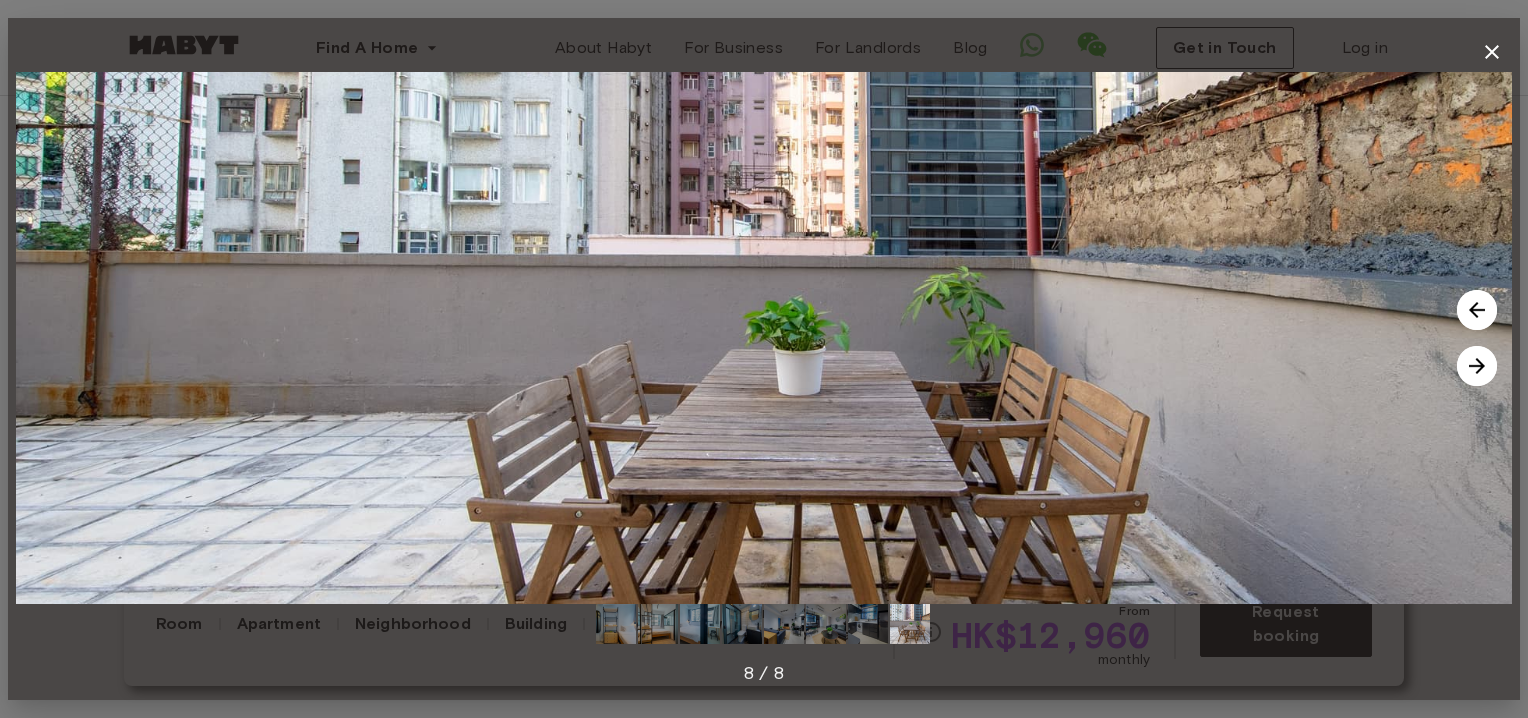 click at bounding box center [1477, 366] 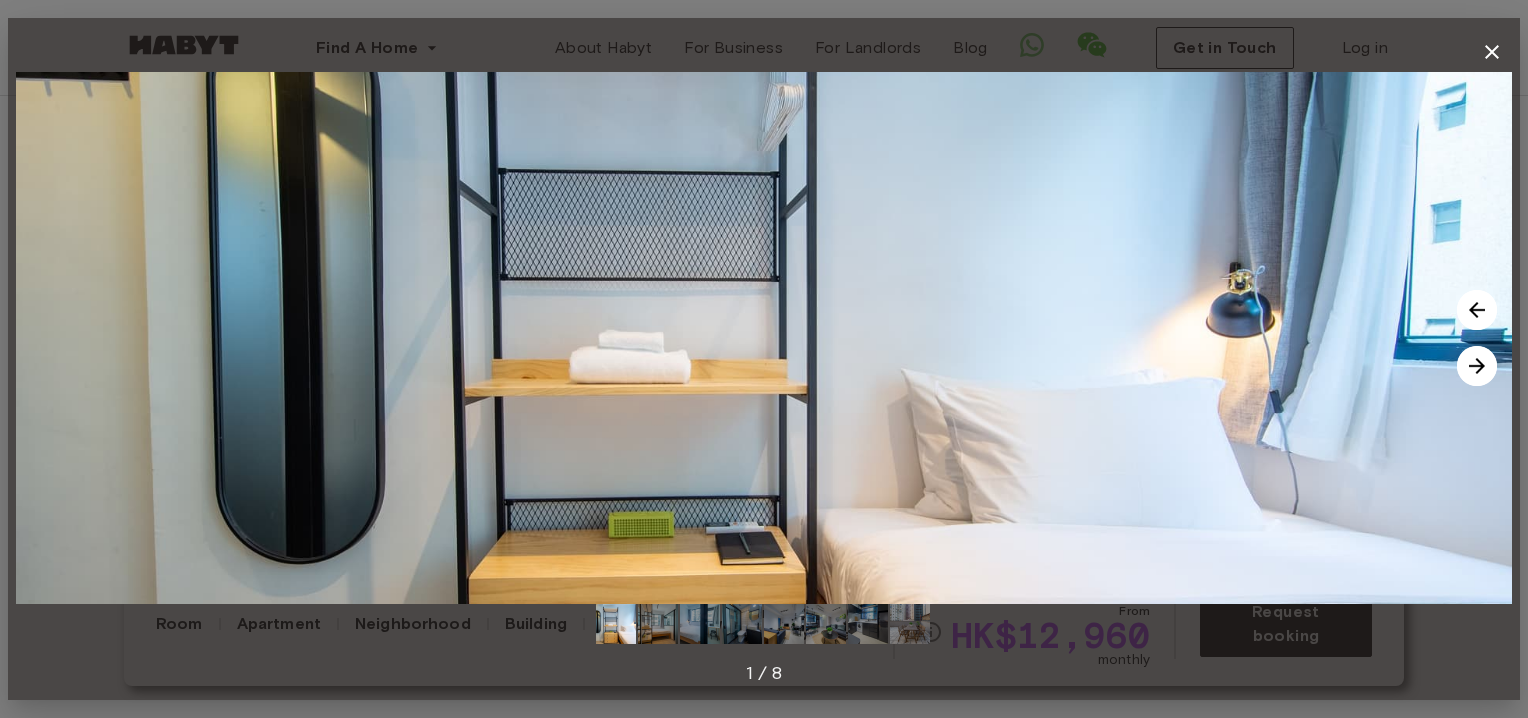 click at bounding box center [1477, 366] 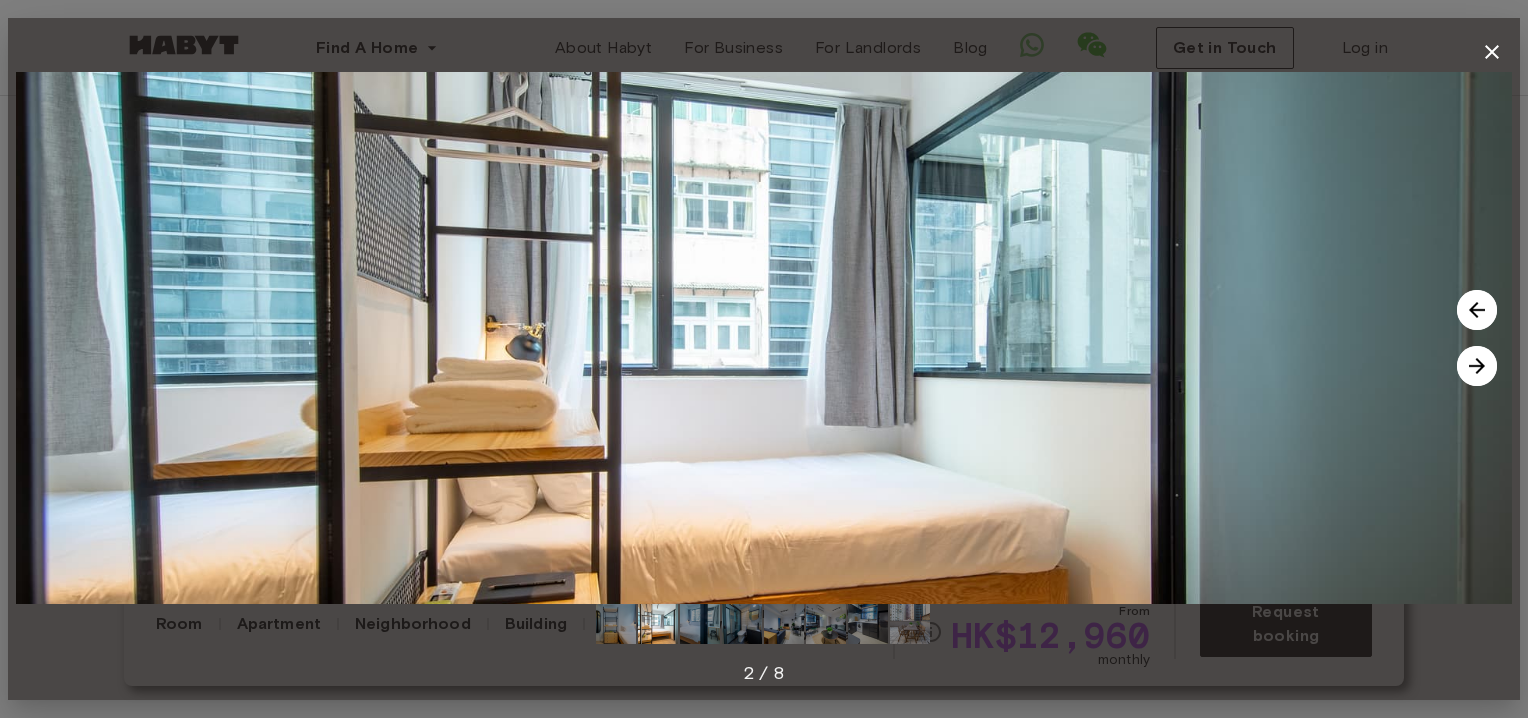 click at bounding box center (1477, 366) 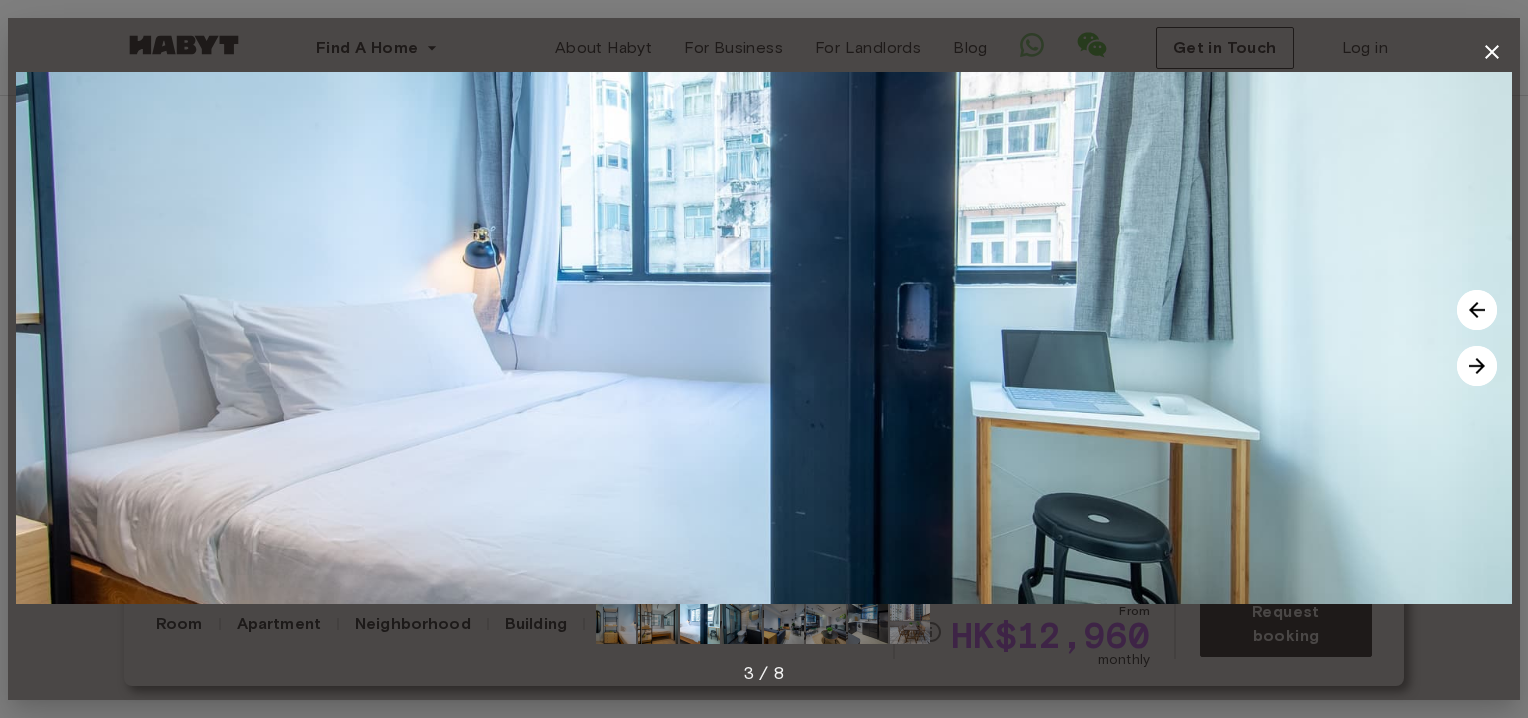 click at bounding box center [1477, 366] 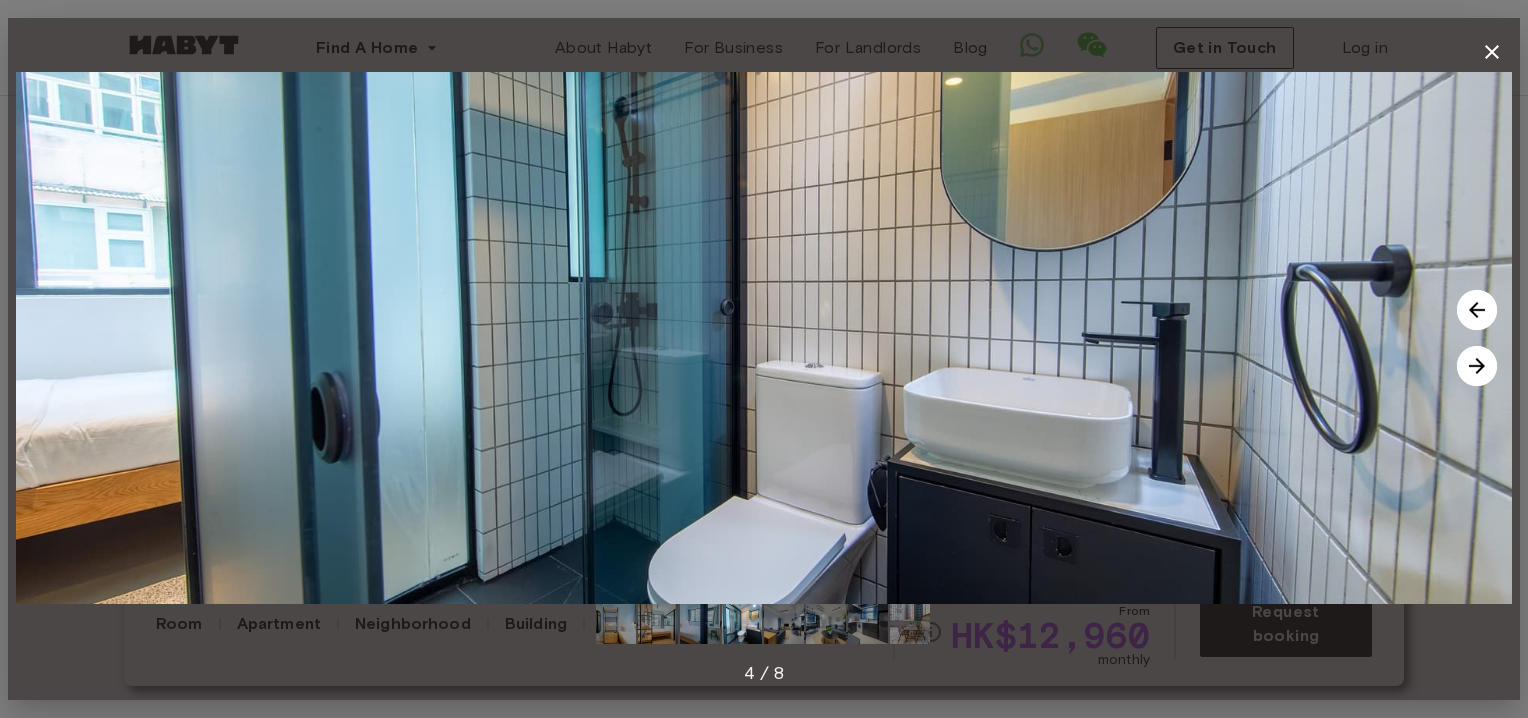 click at bounding box center (1477, 366) 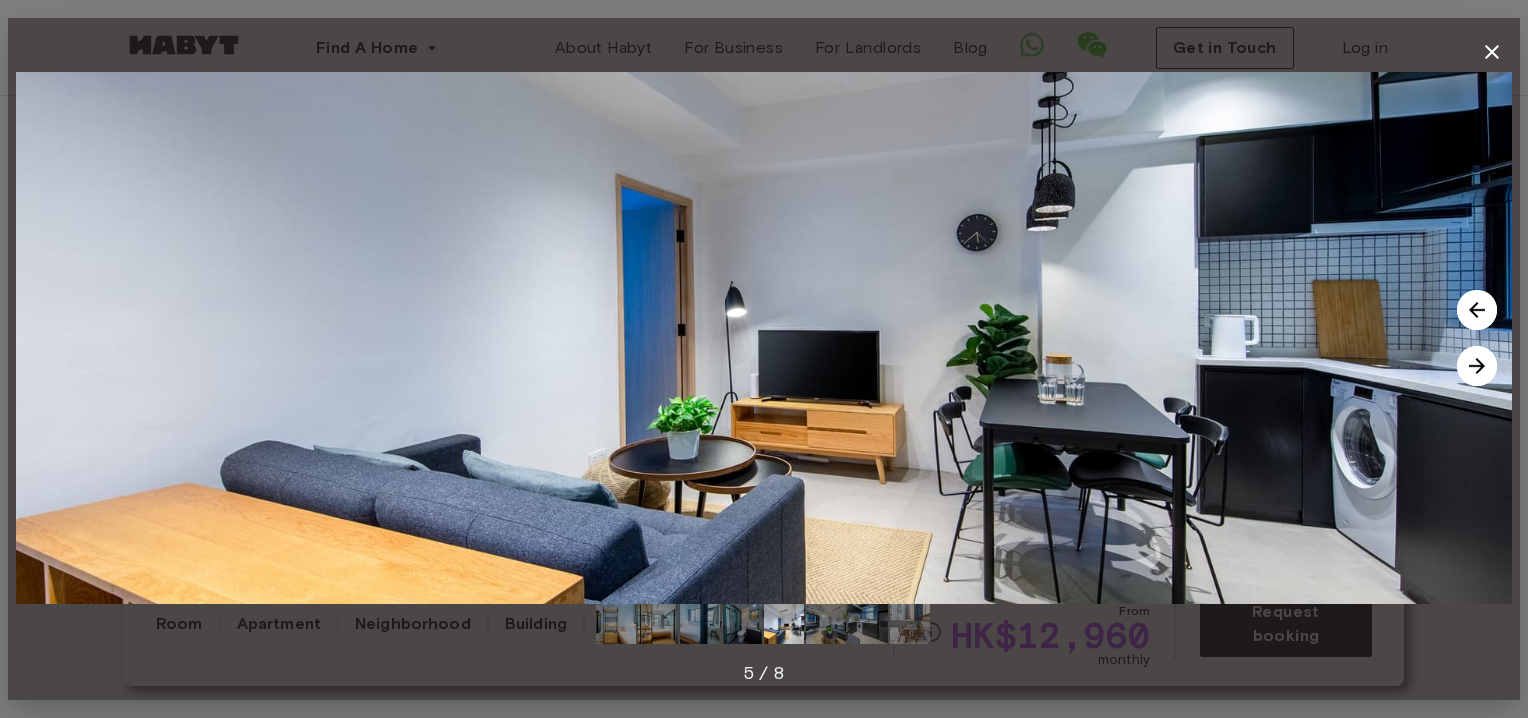 click at bounding box center [1477, 366] 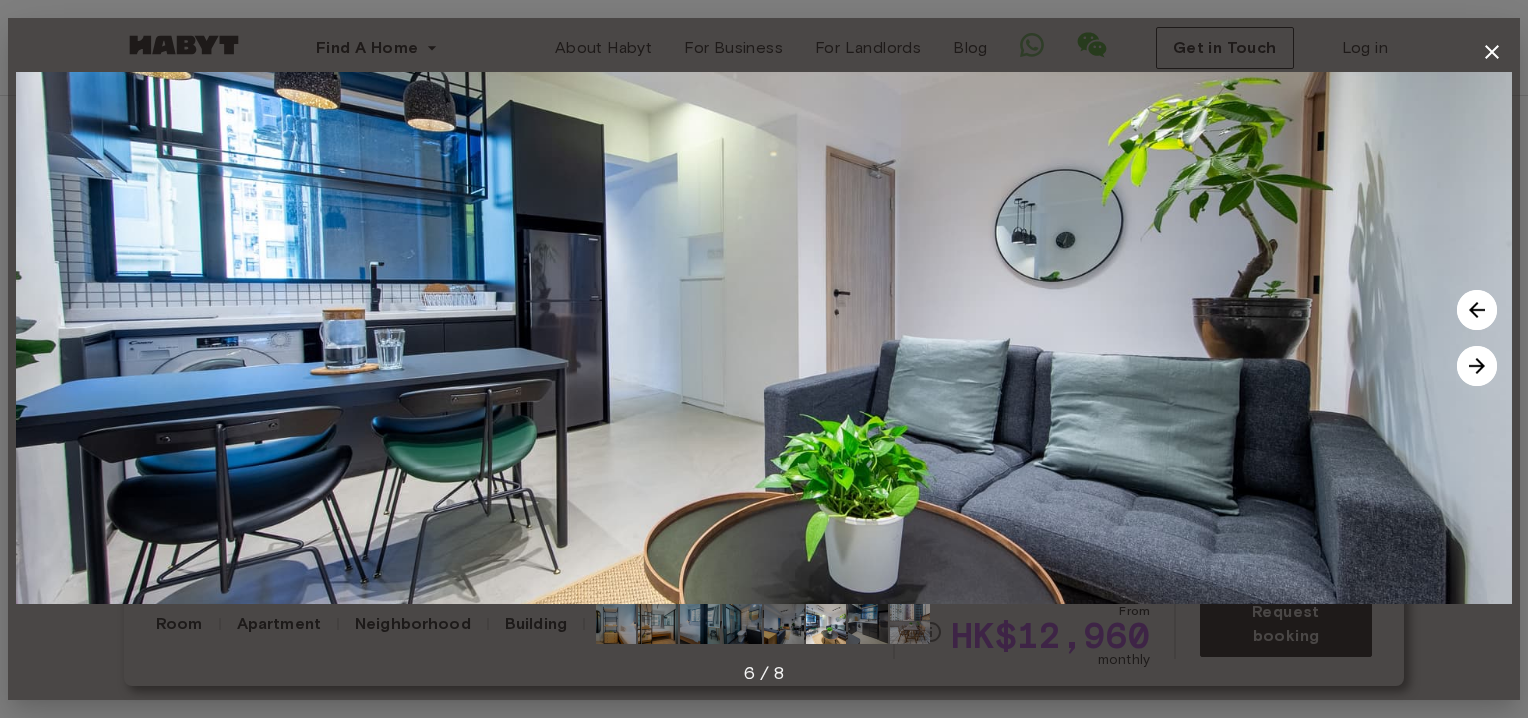 click at bounding box center (1477, 366) 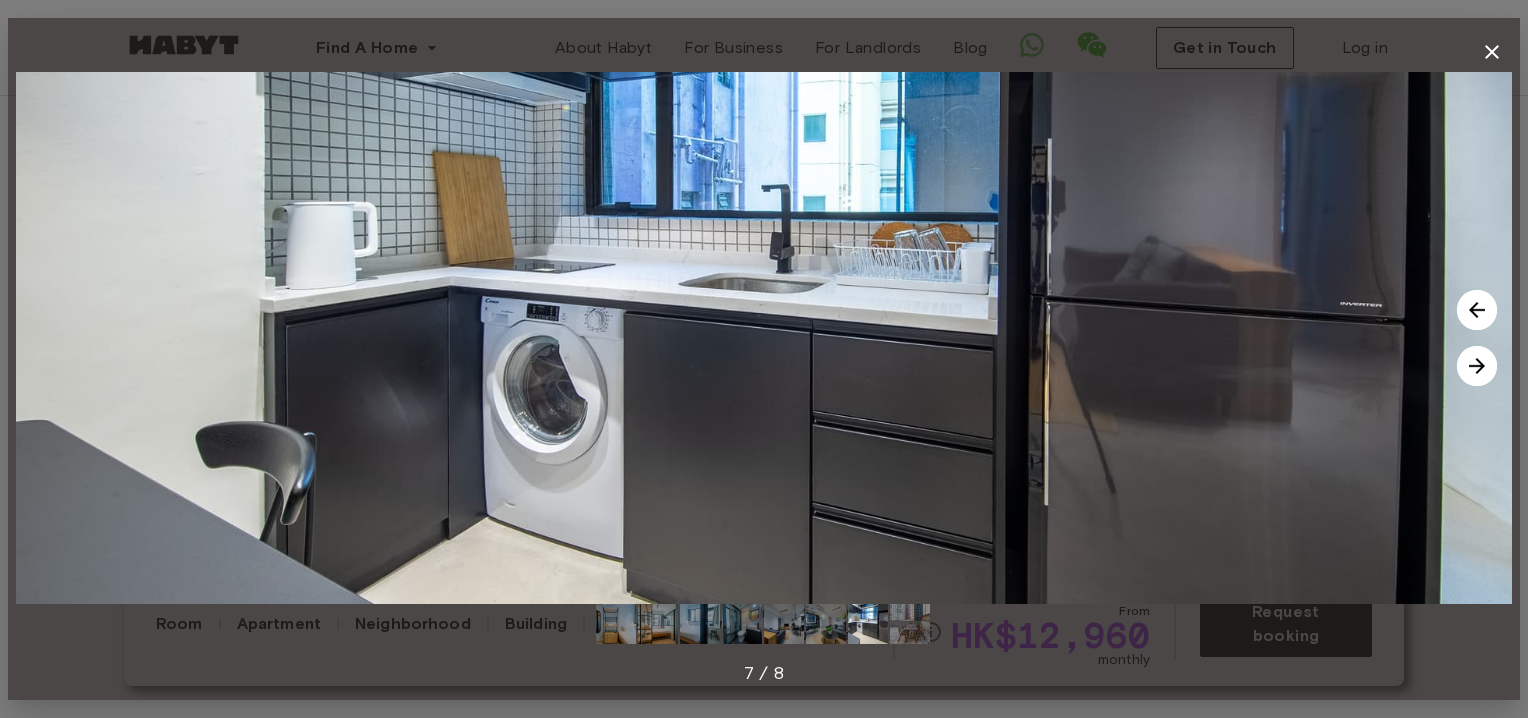 click at bounding box center (1492, 52) 